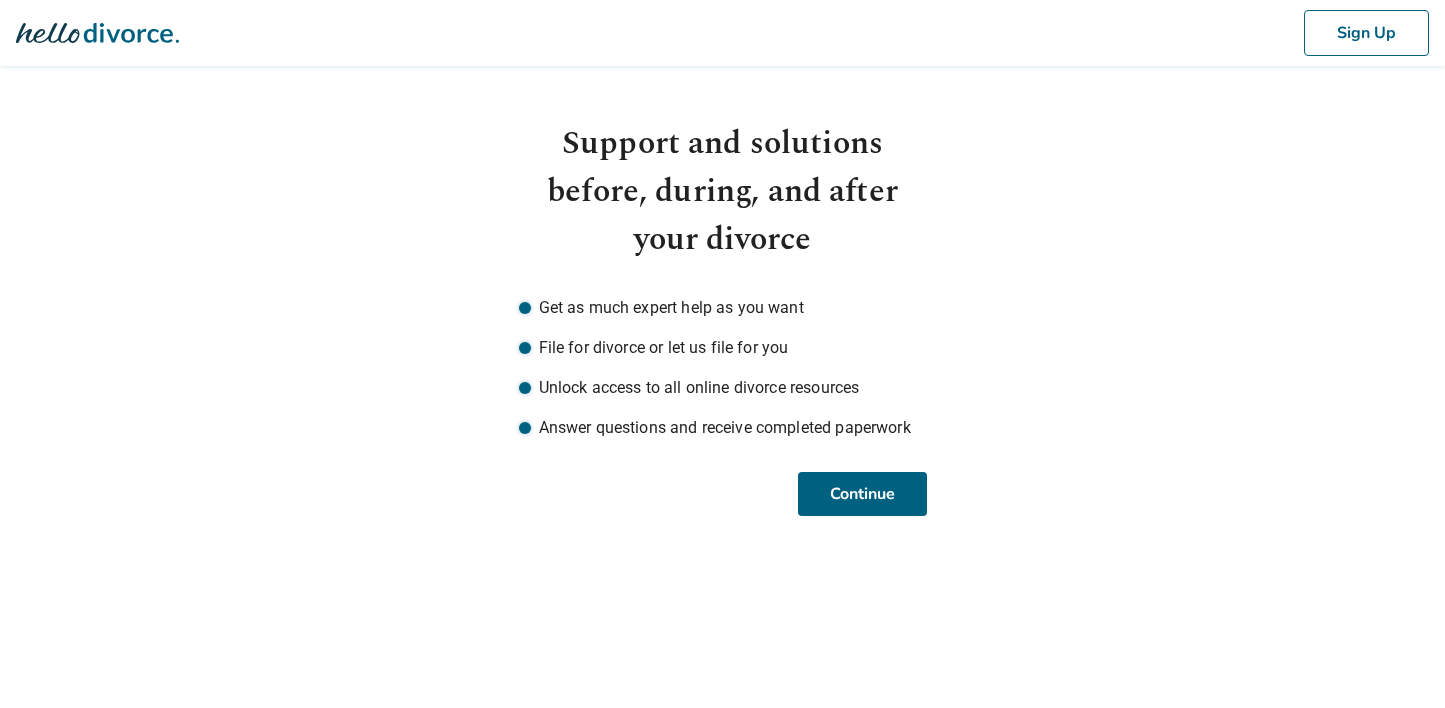 scroll, scrollTop: 0, scrollLeft: 0, axis: both 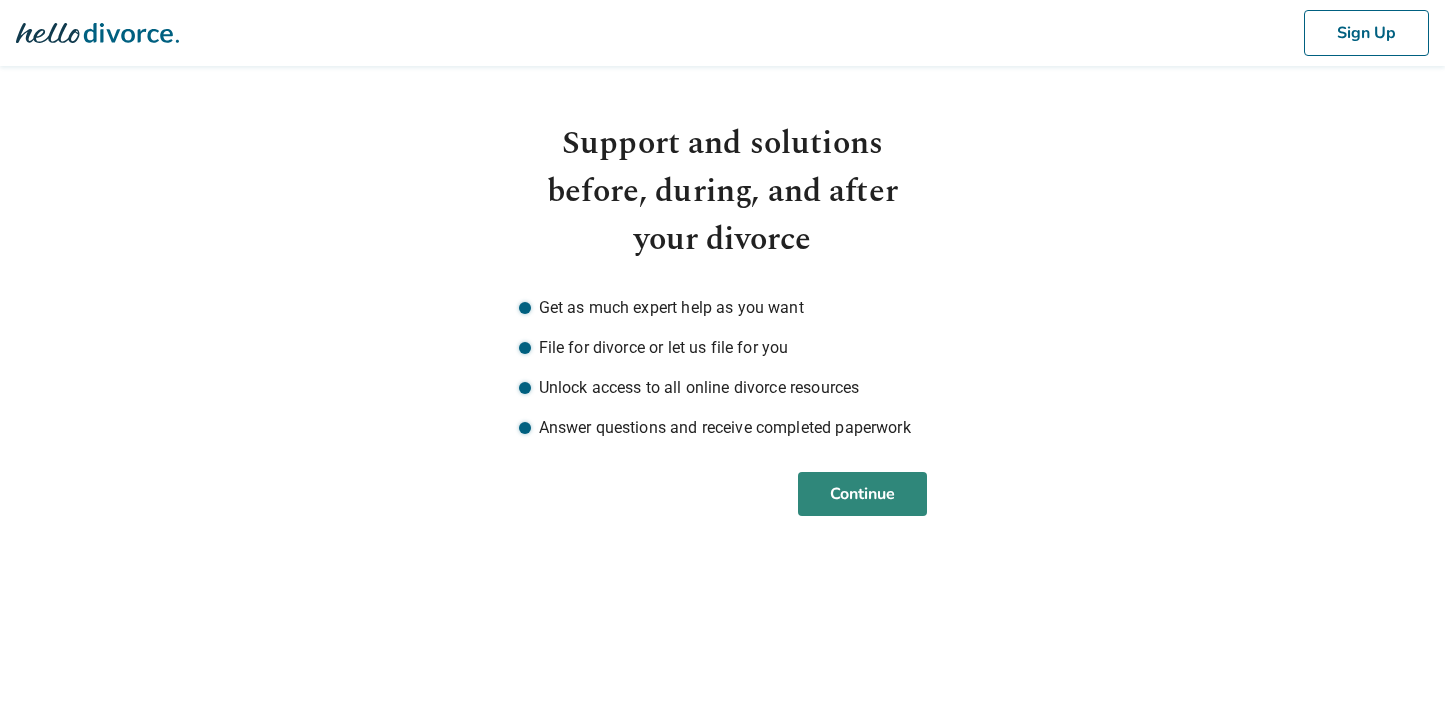 click on "Continue" at bounding box center (862, 494) 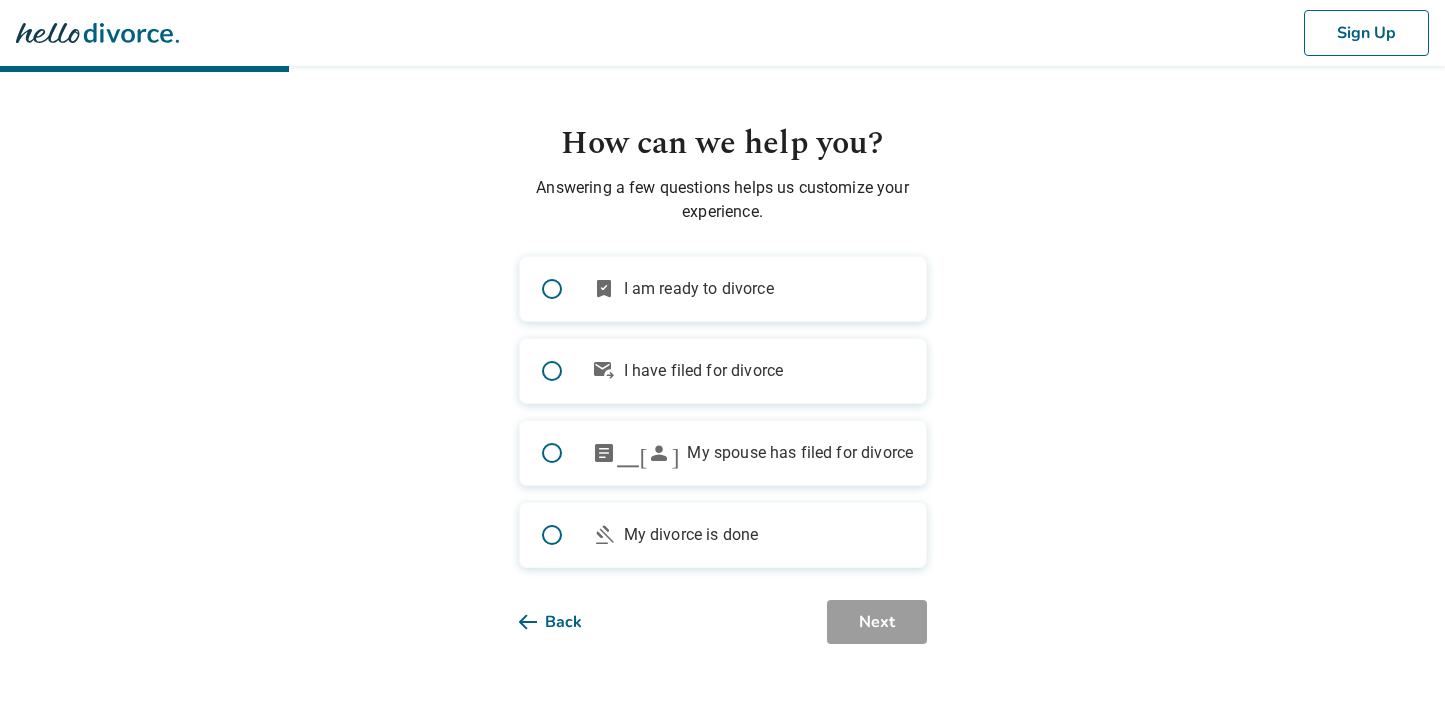 click on "I am ready to divorce" at bounding box center [699, 289] 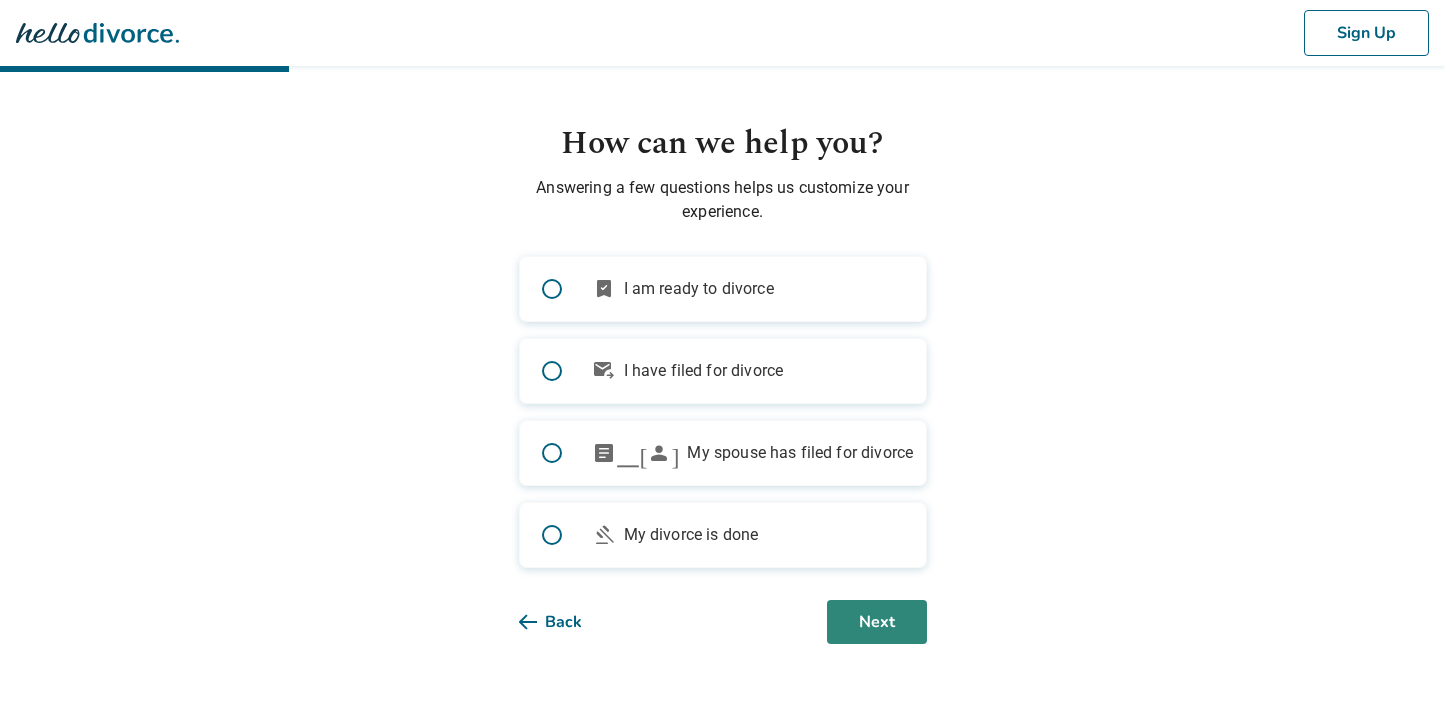 click on "Next" at bounding box center (877, 622) 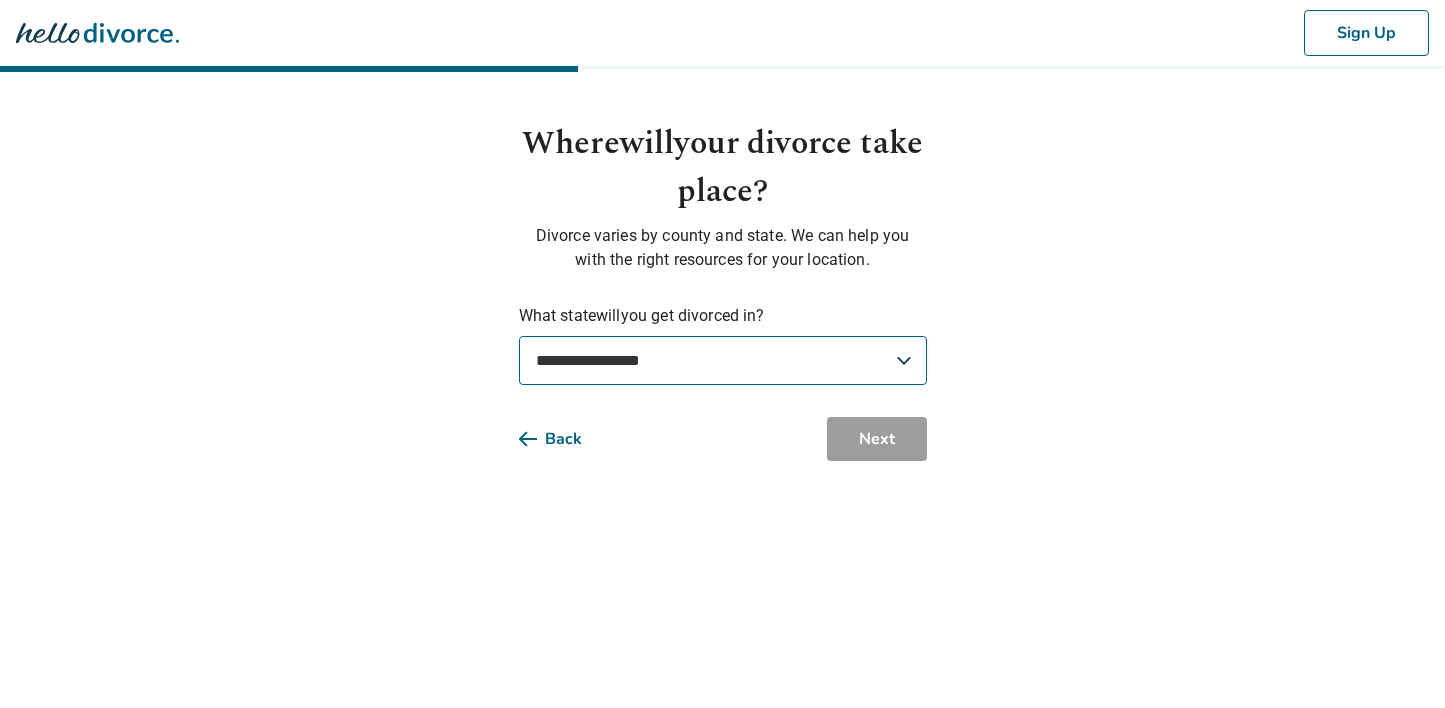 click on "**********" at bounding box center [723, 360] 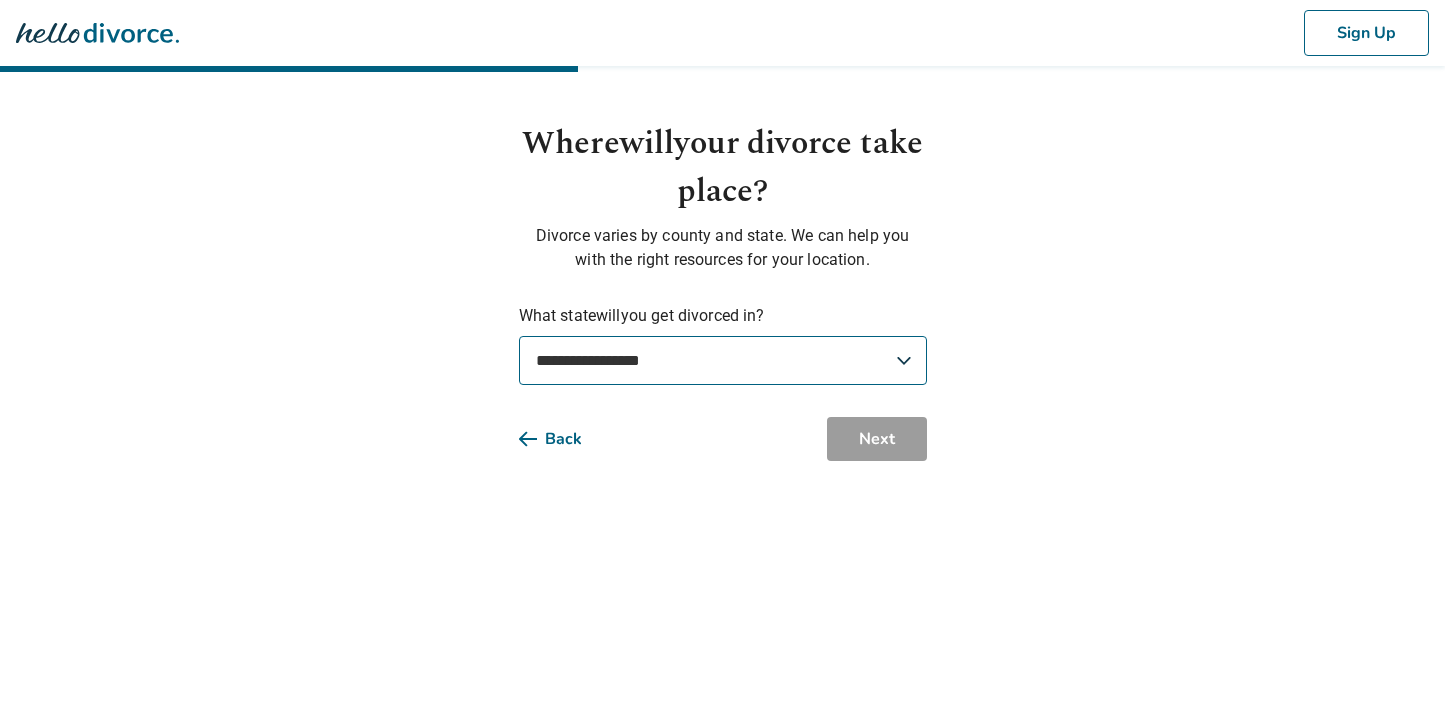 select on "**" 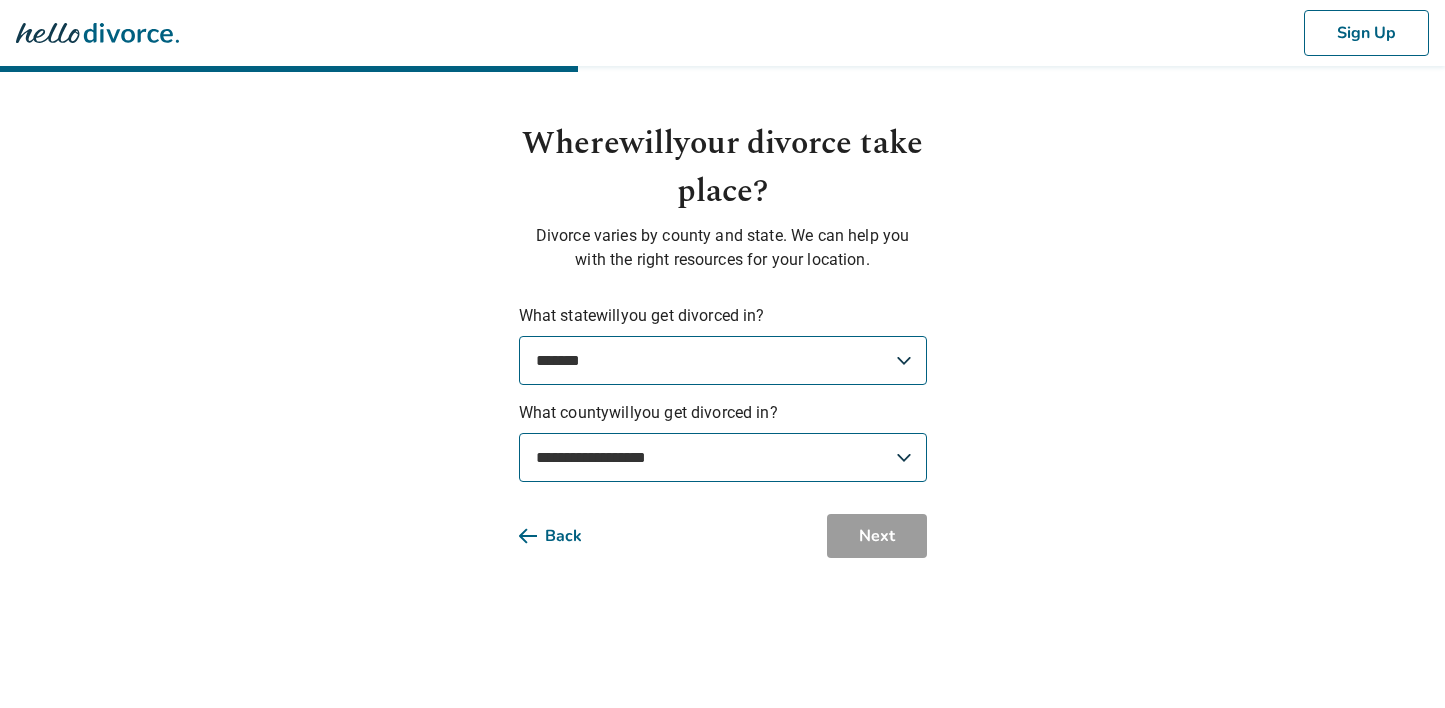 click on "**********" at bounding box center (723, 457) 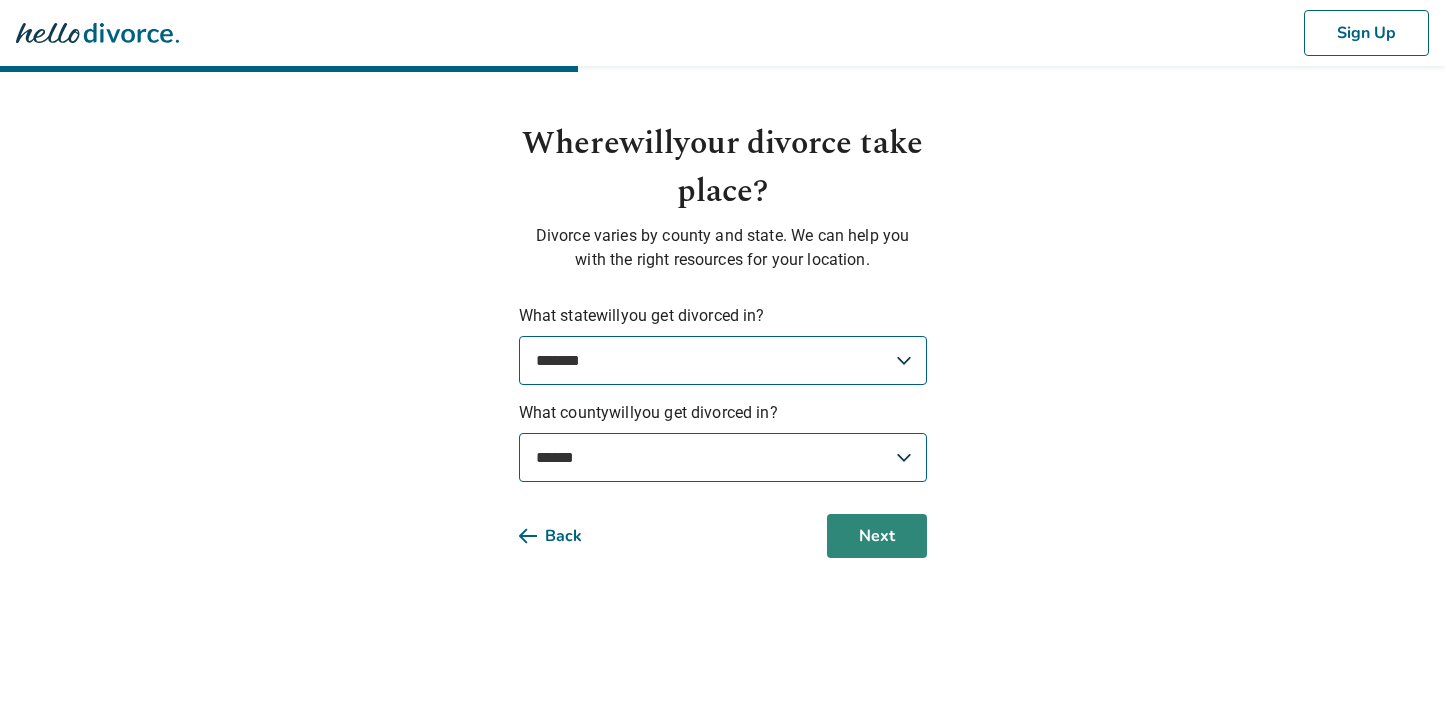 click on "Next" at bounding box center [877, 536] 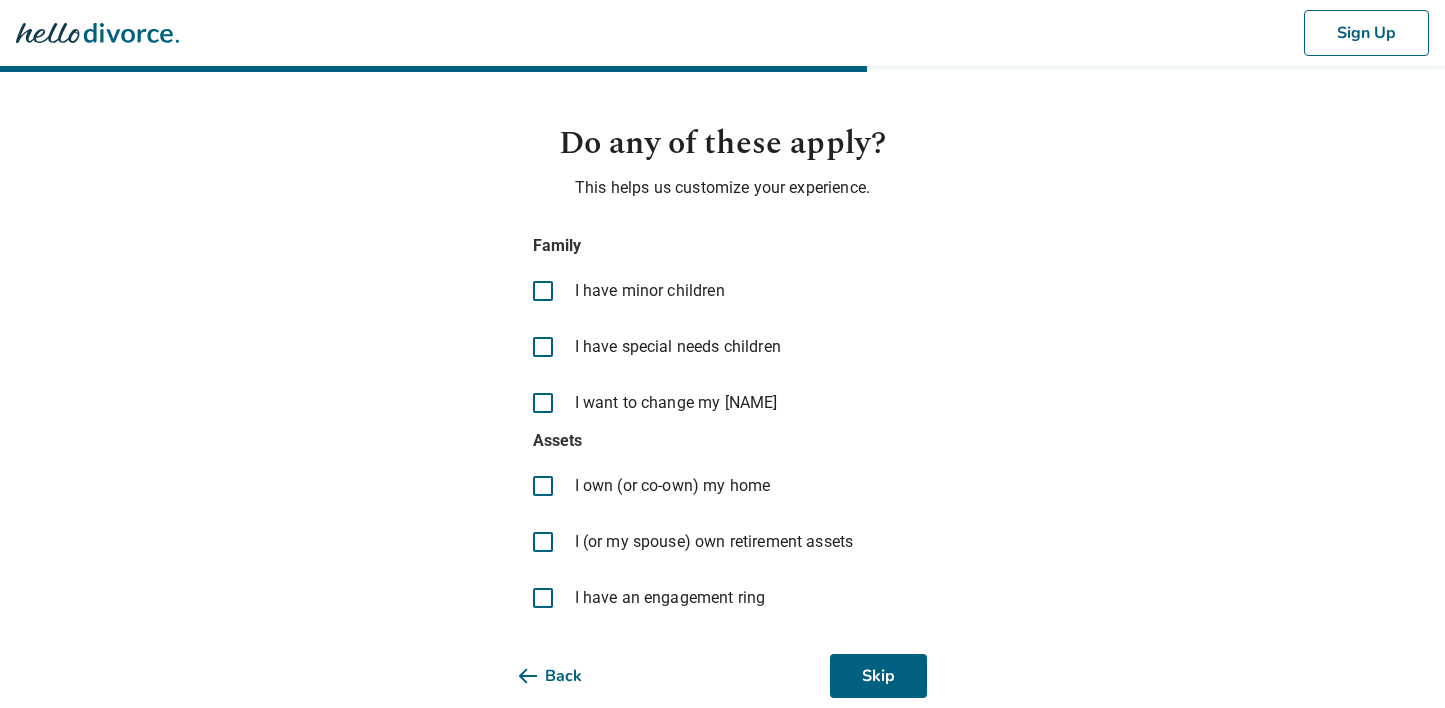 scroll, scrollTop: 38, scrollLeft: 0, axis: vertical 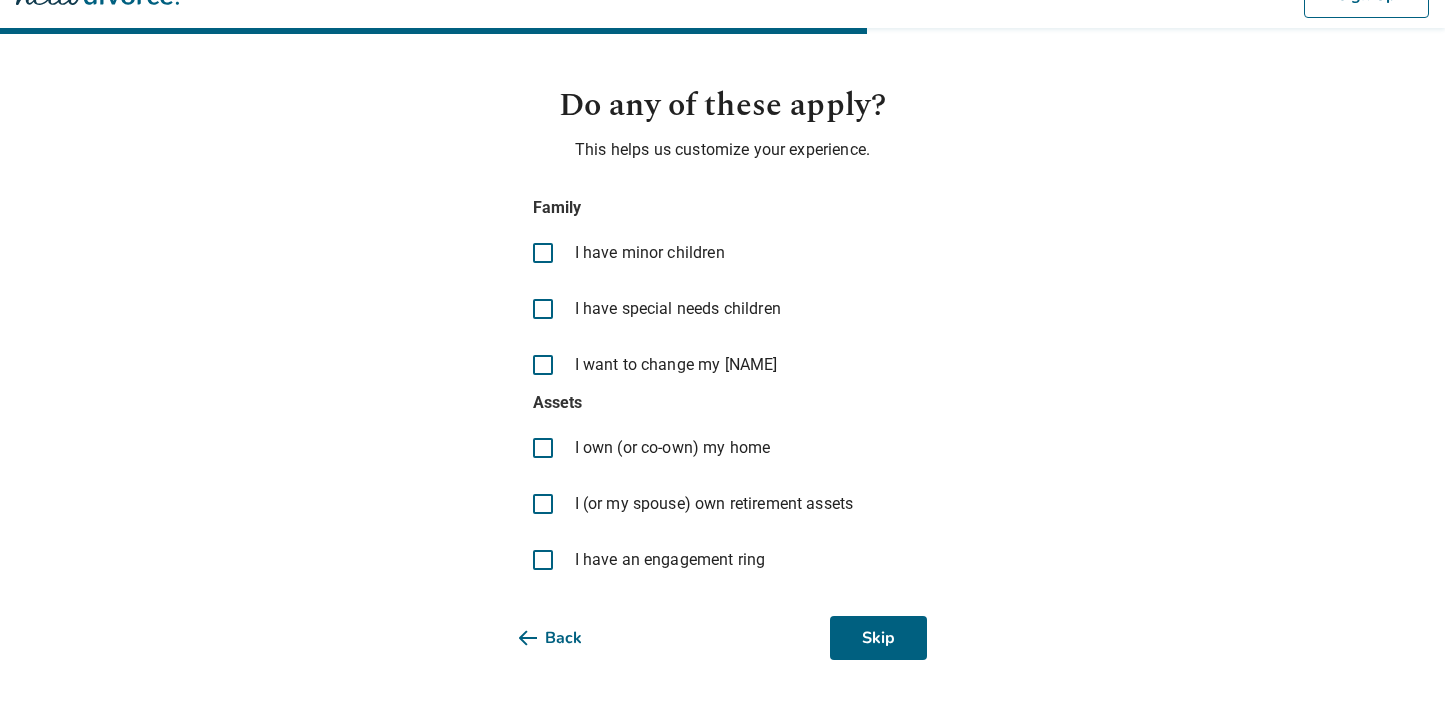 click on "I (or my spouse) own retirement assets" at bounding box center (714, 504) 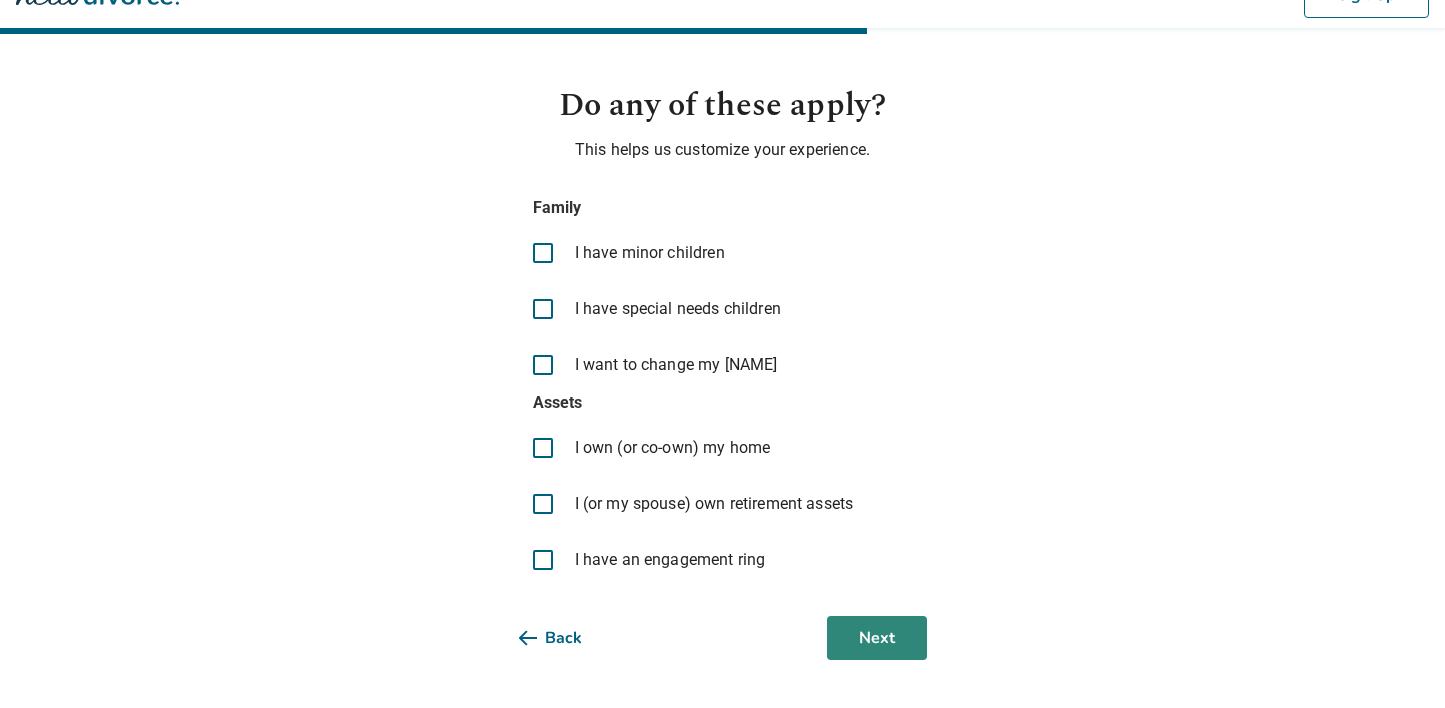 click on "Next" at bounding box center [877, 638] 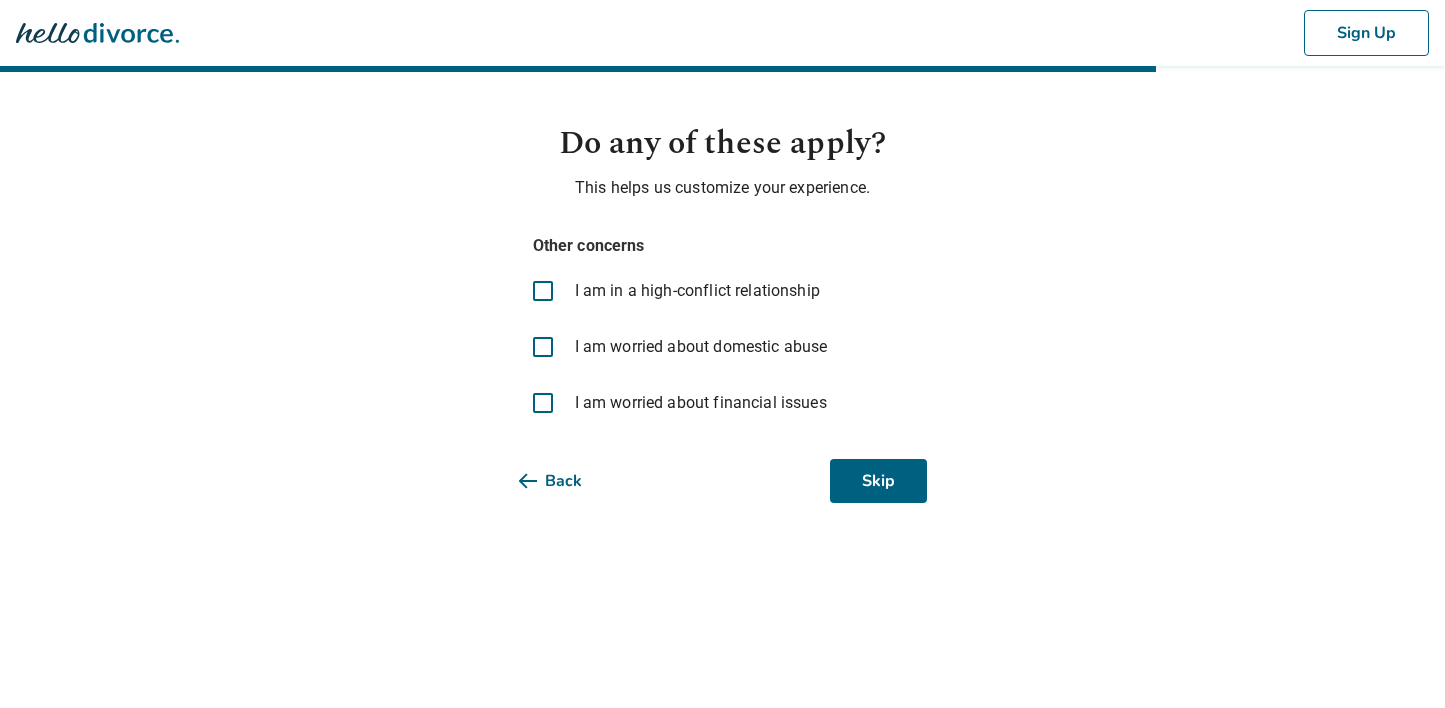 scroll, scrollTop: 0, scrollLeft: 0, axis: both 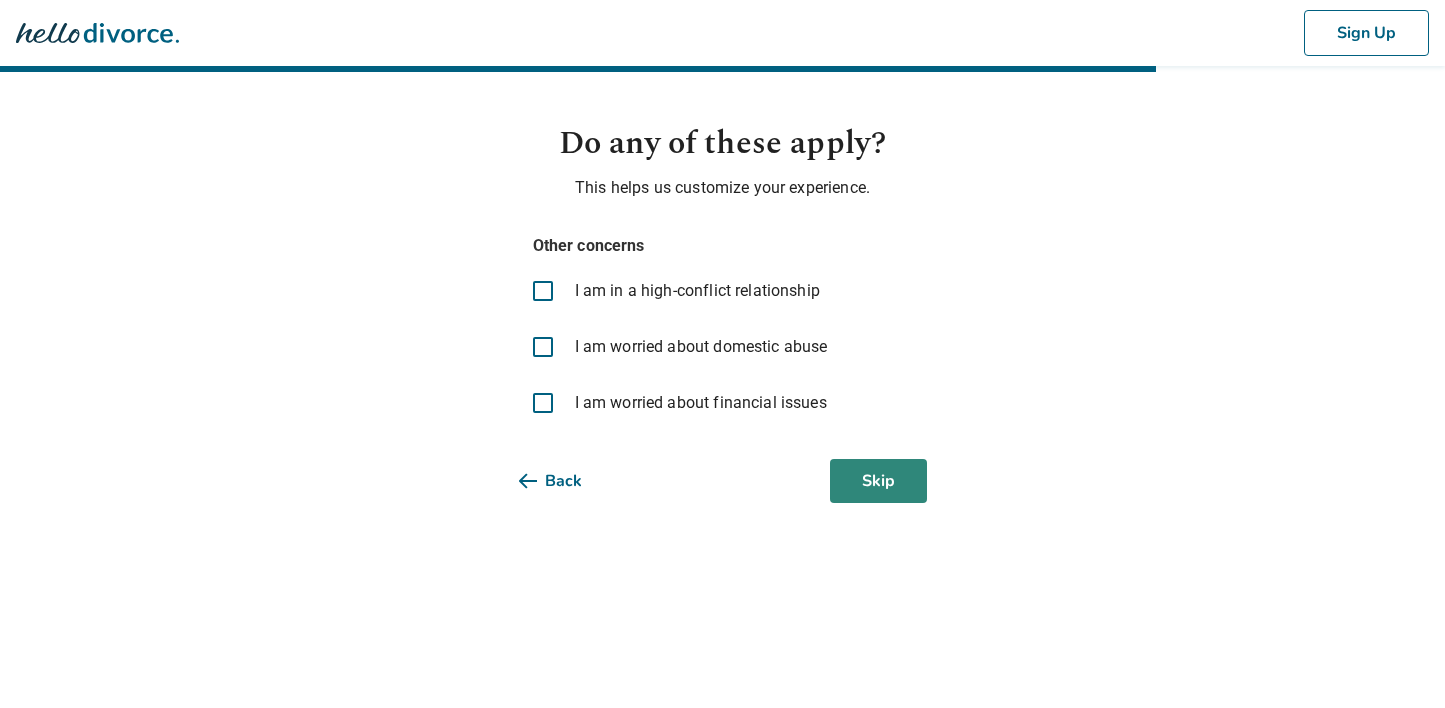 click on "Skip" at bounding box center [878, 481] 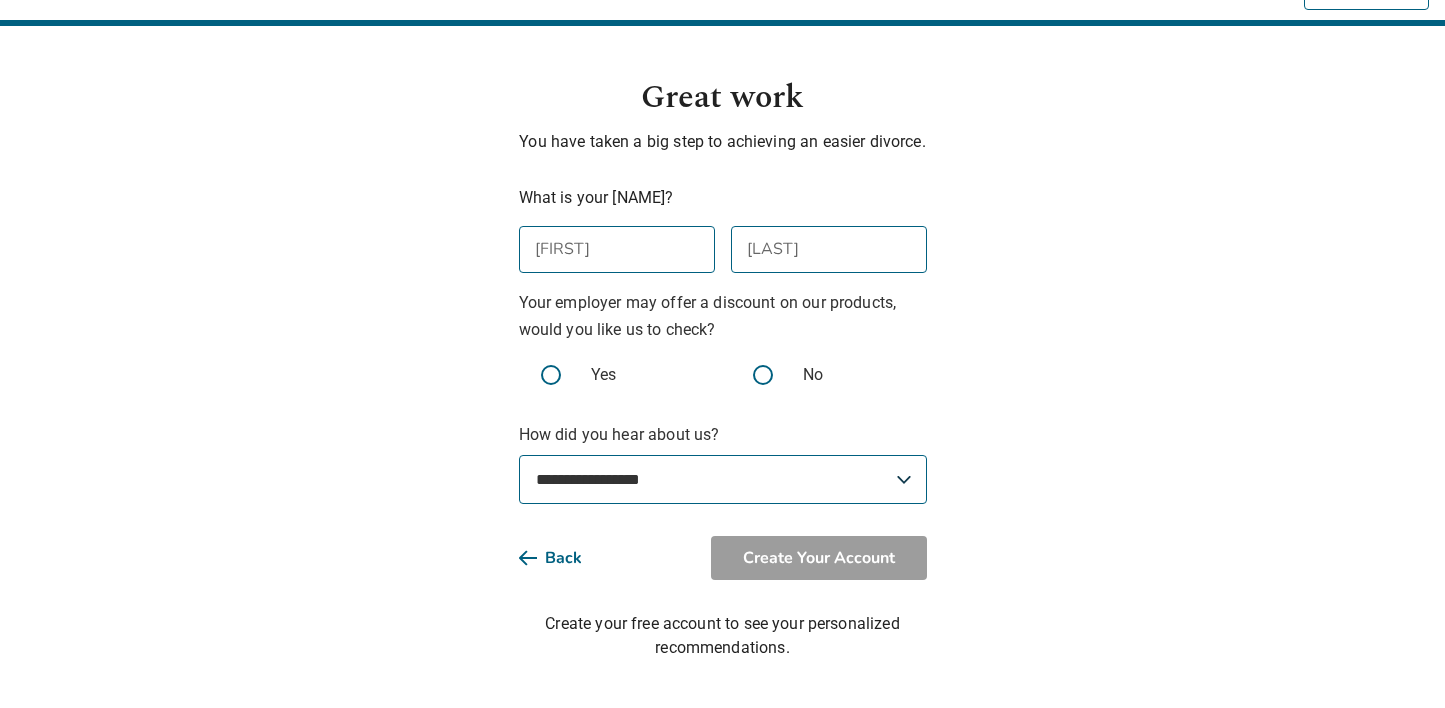 scroll, scrollTop: 70, scrollLeft: 0, axis: vertical 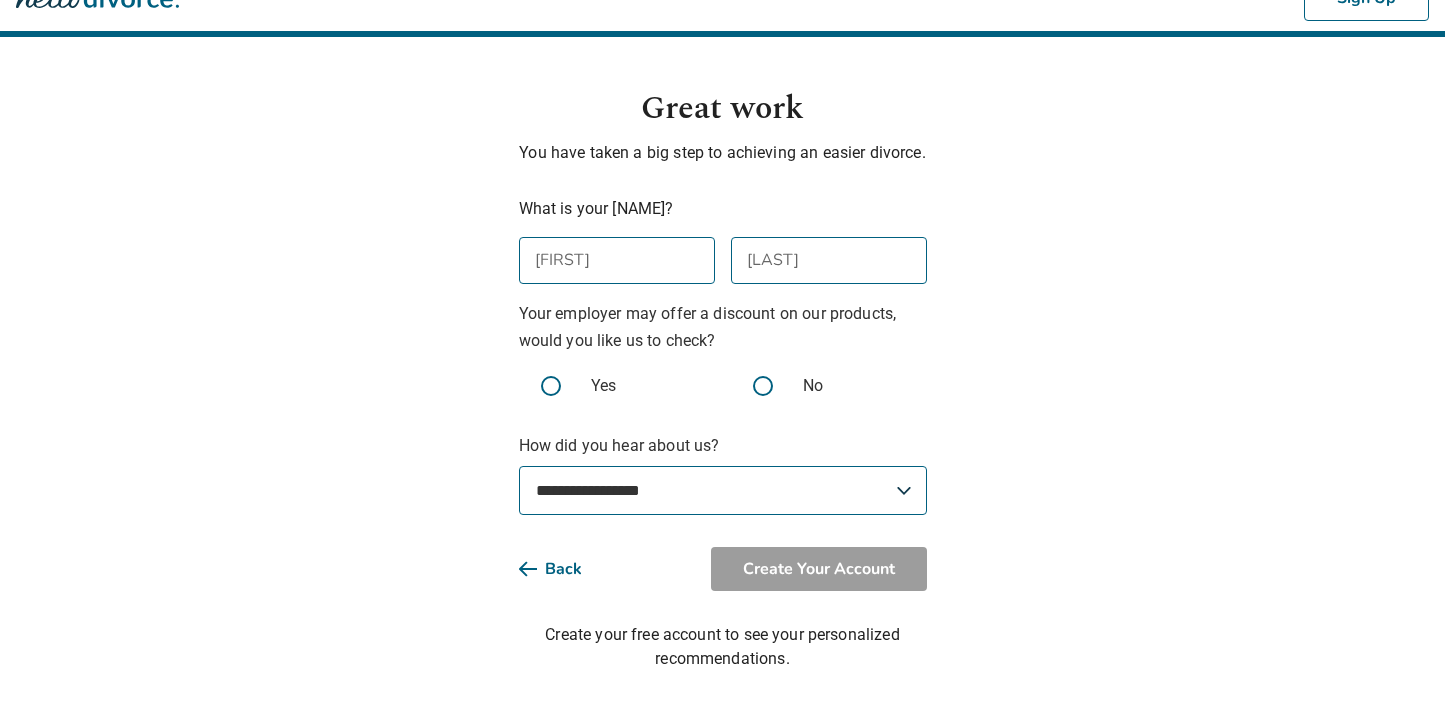 click on "[FIRST] [FIRST]" at bounding box center [617, 260] 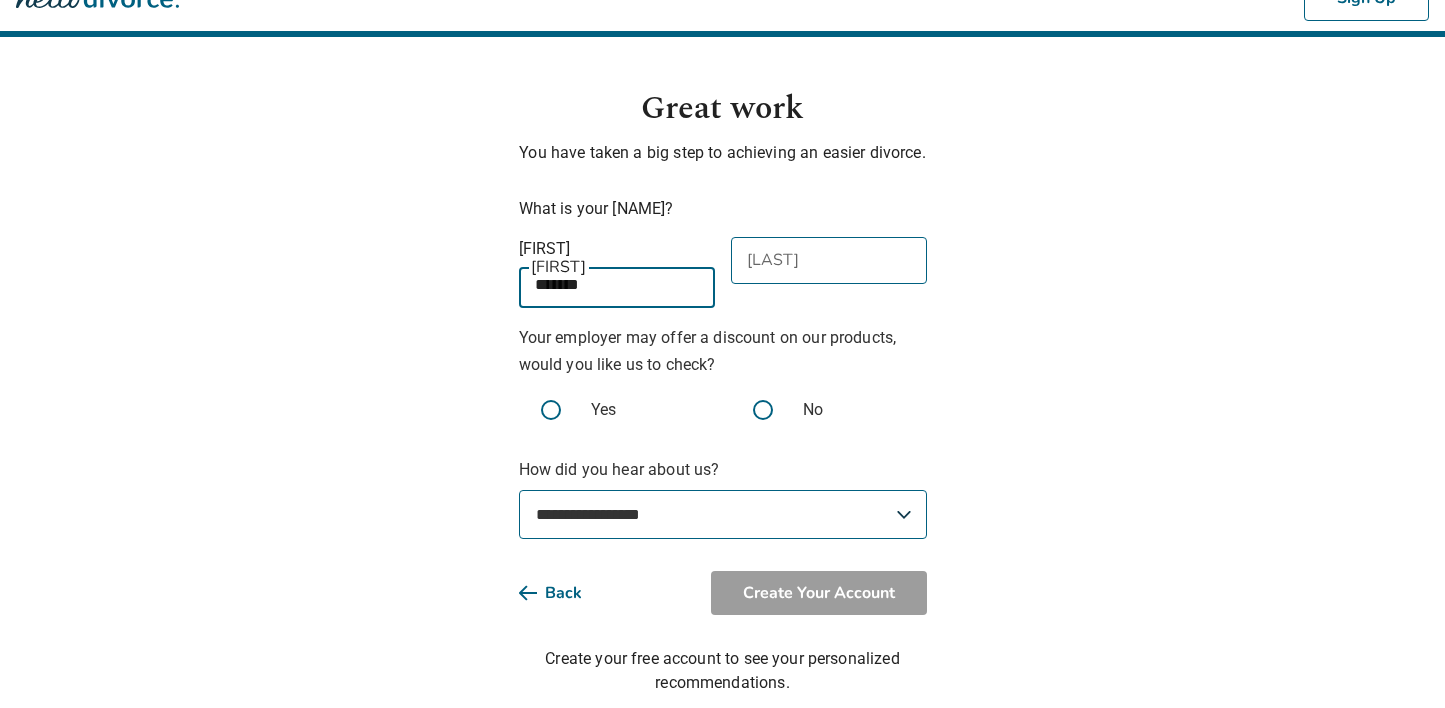 type on "*******" 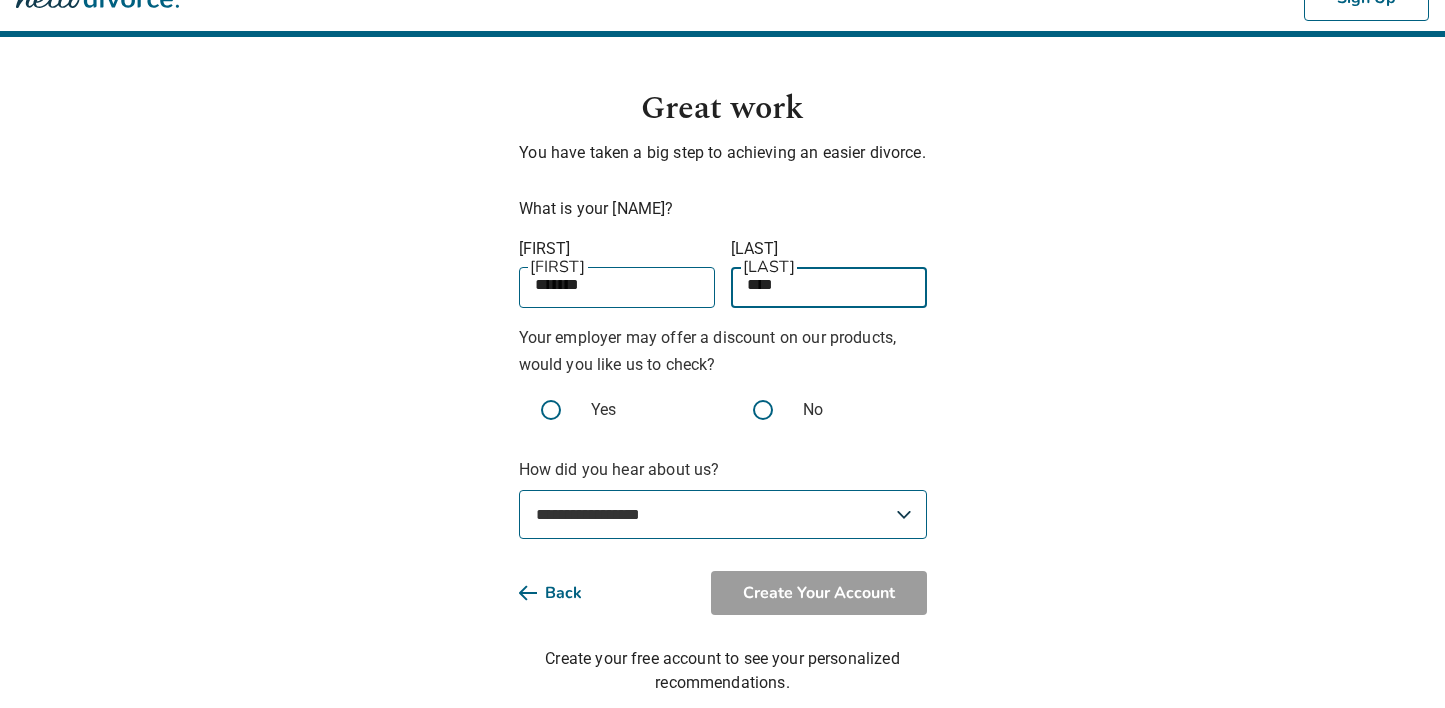type on "****" 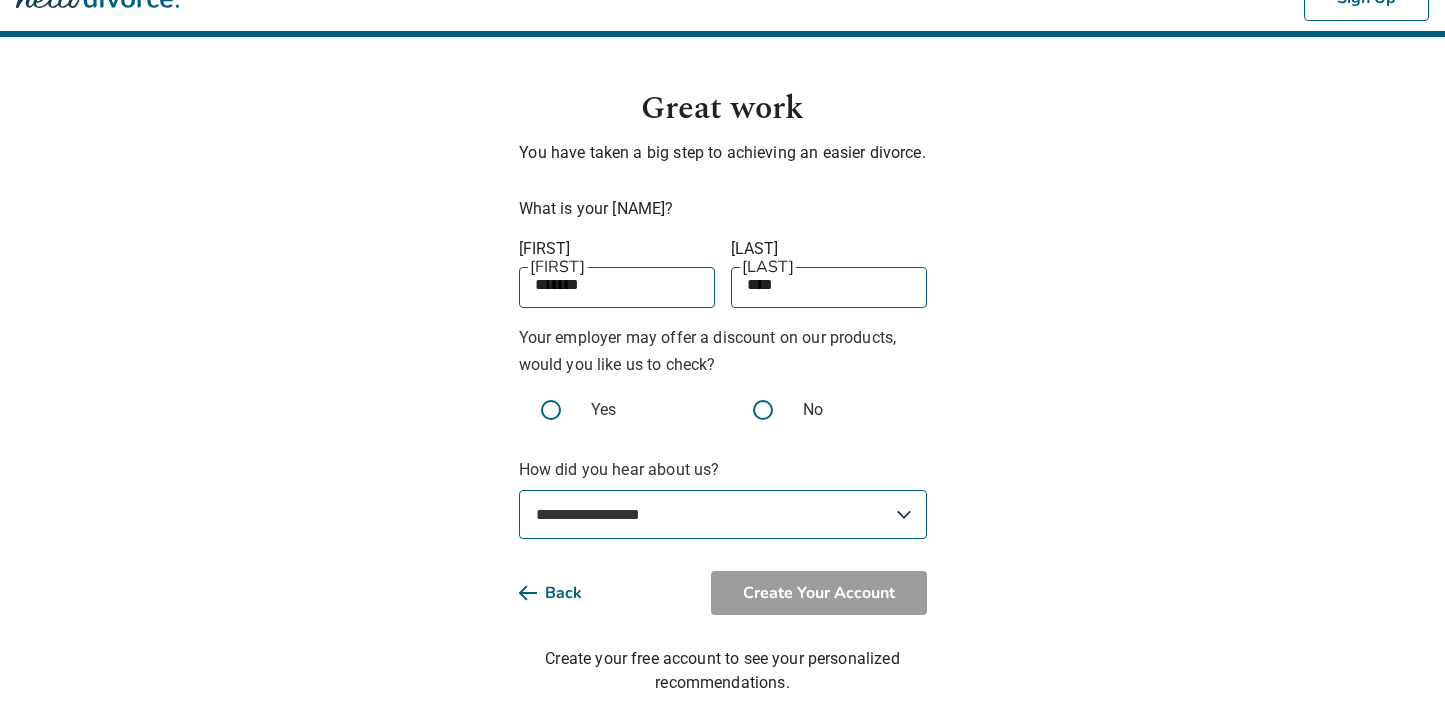 scroll, scrollTop: 70, scrollLeft: 0, axis: vertical 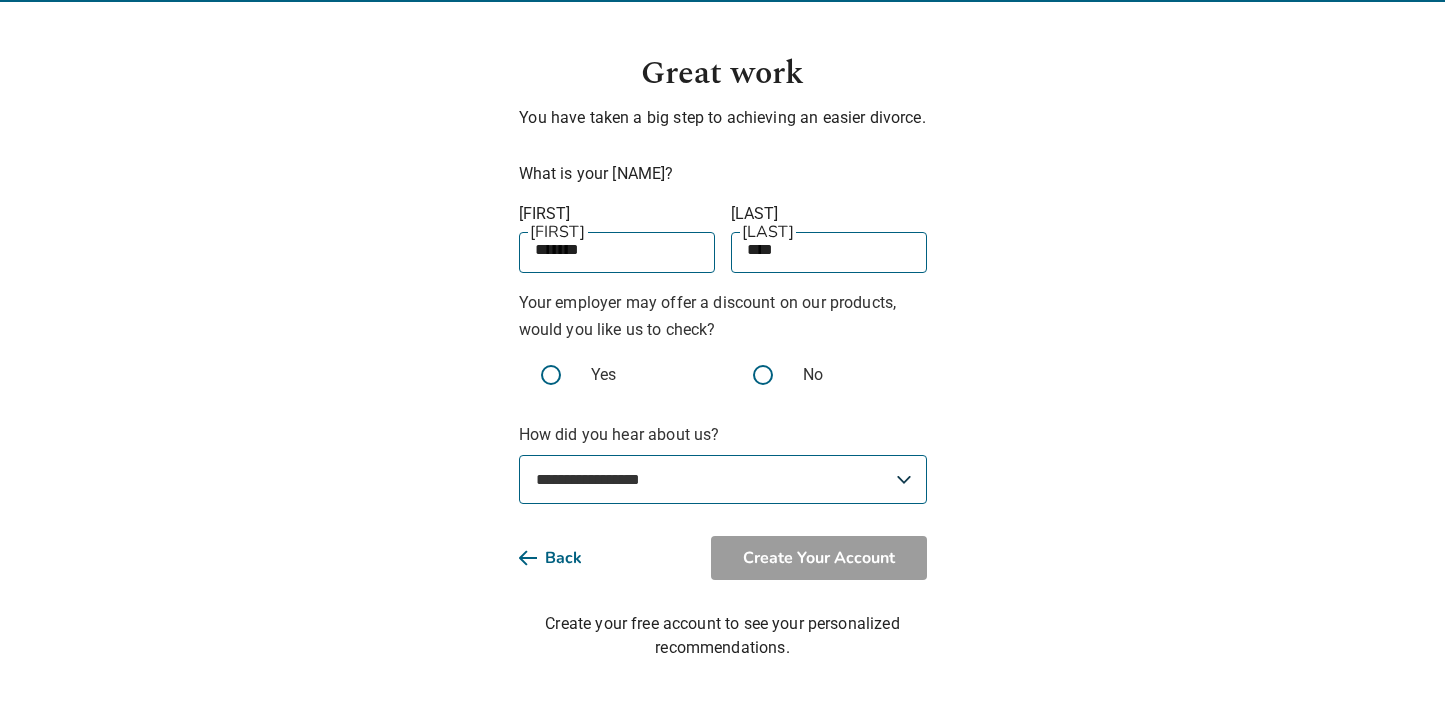 click at bounding box center [551, 375] 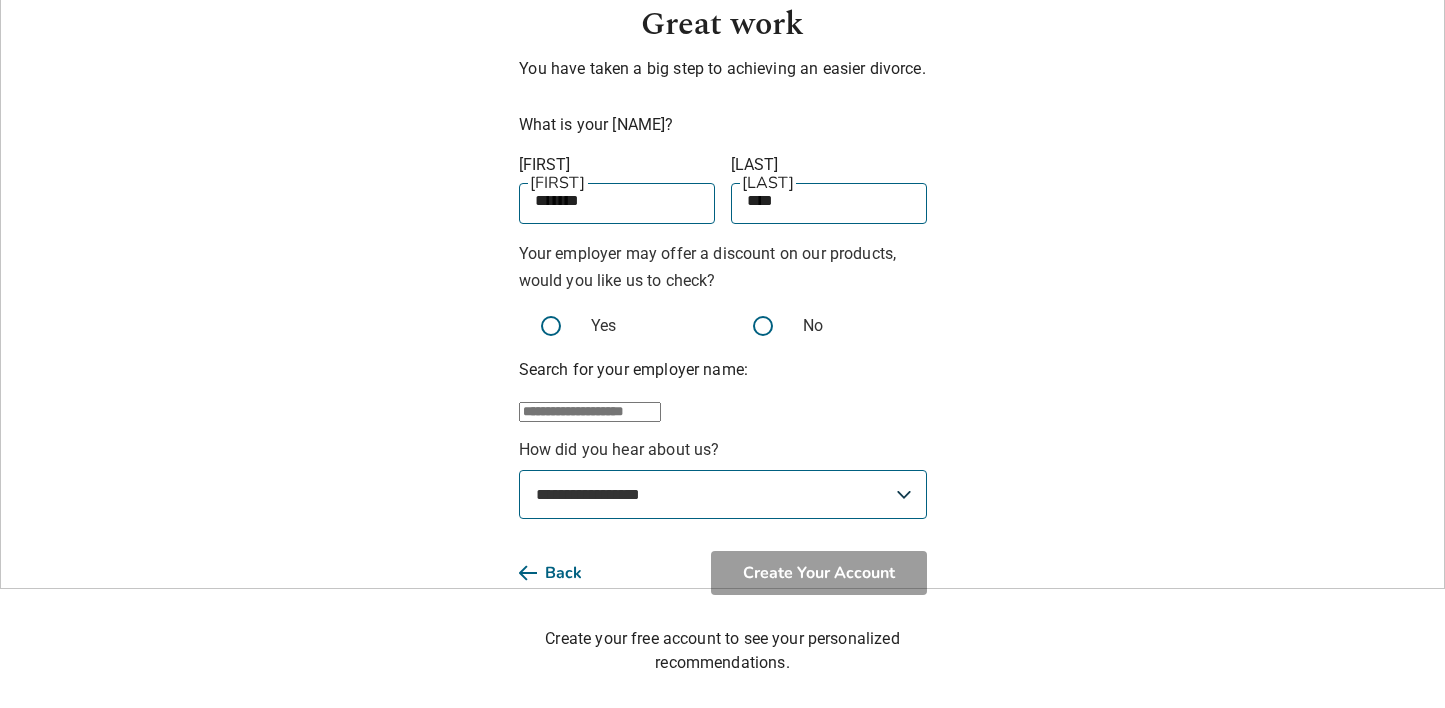 scroll, scrollTop: 173, scrollLeft: 0, axis: vertical 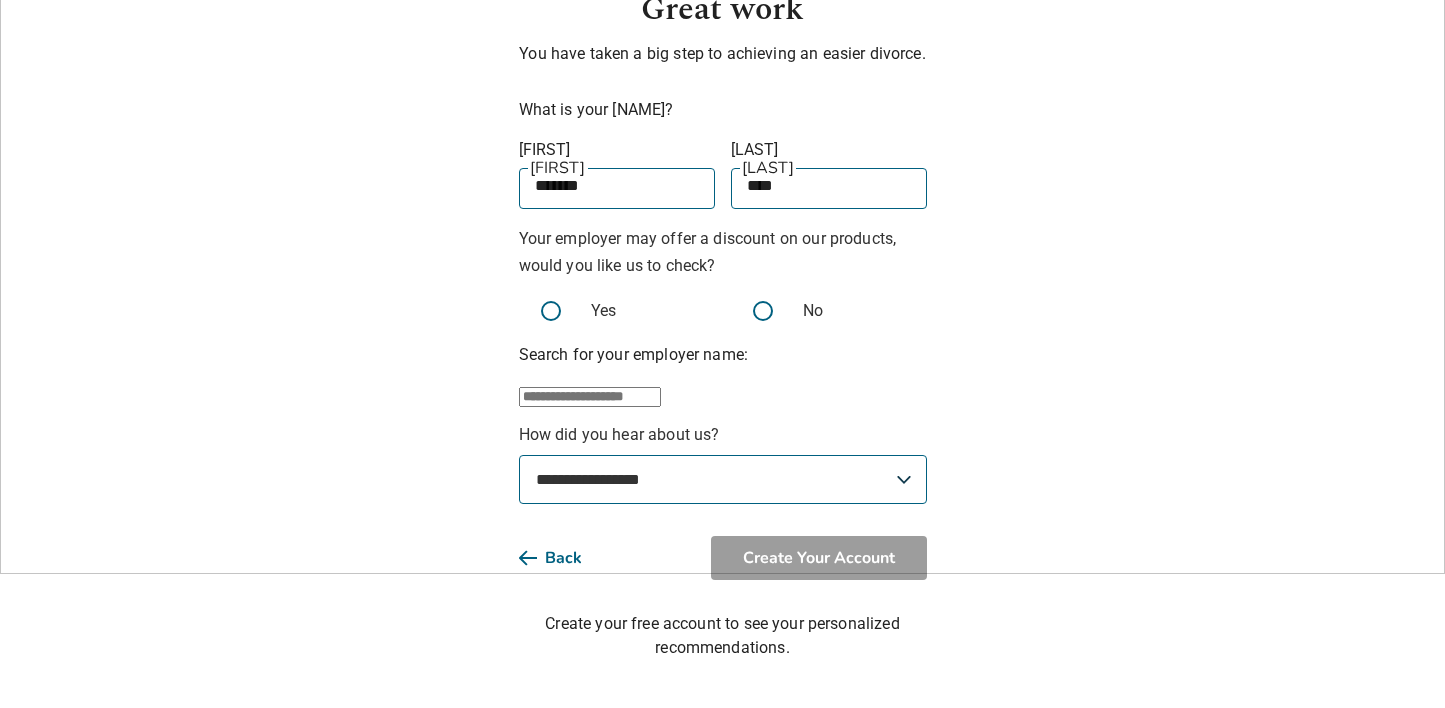 click at bounding box center (590, 397) 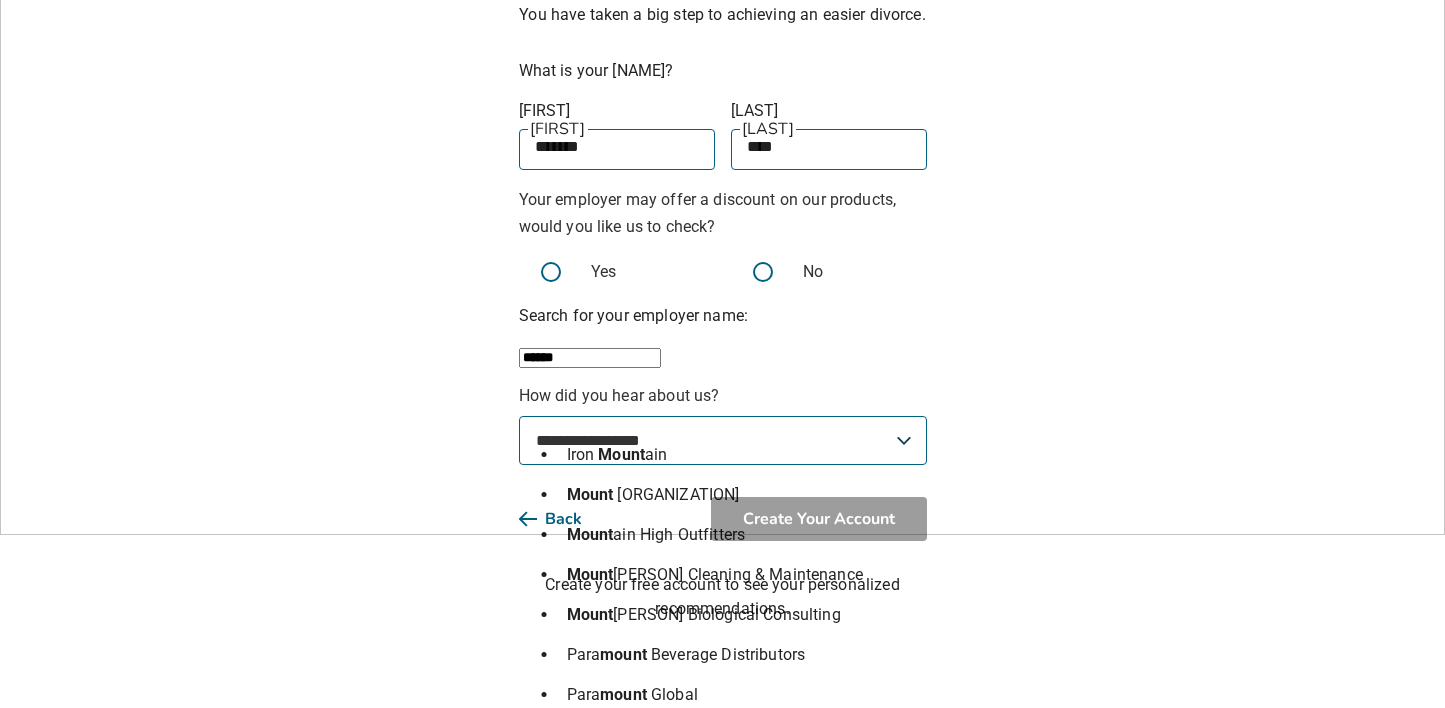 type on "*****" 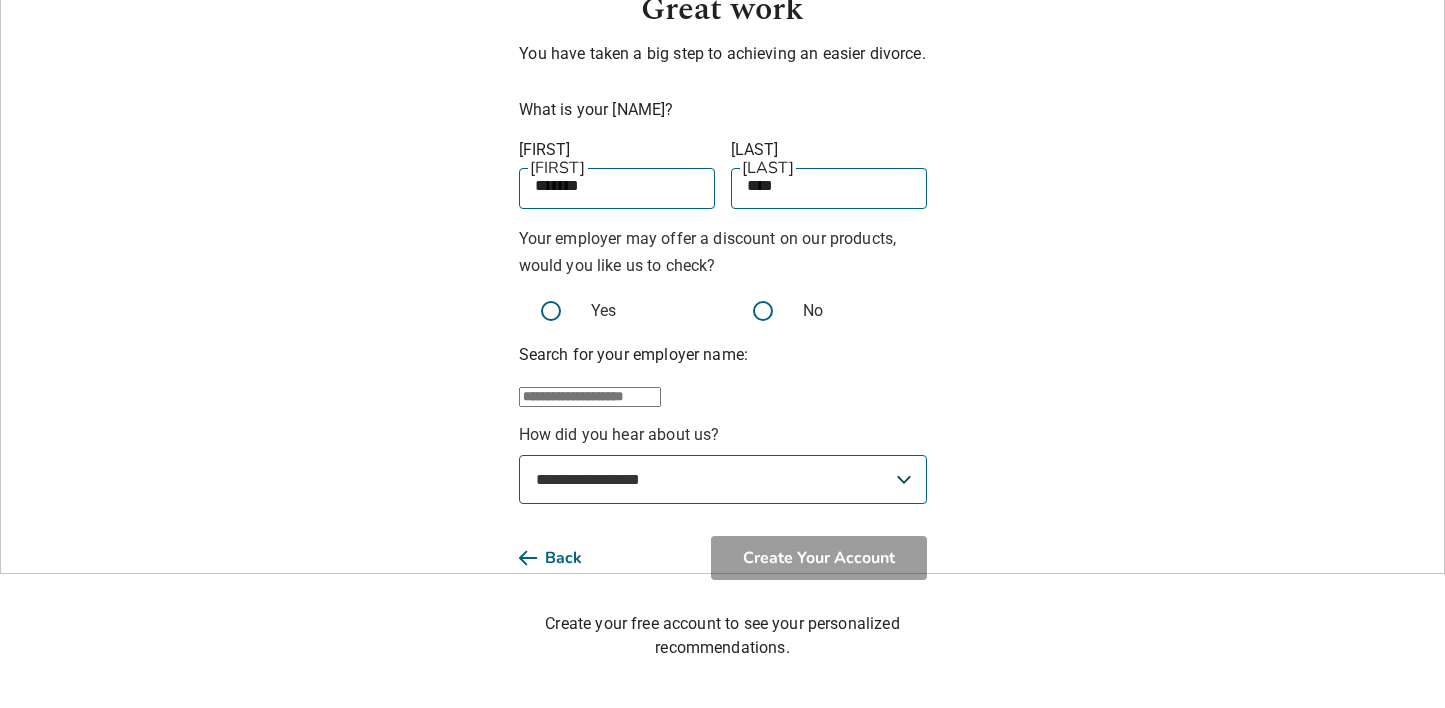 click on "**********" at bounding box center (723, 479) 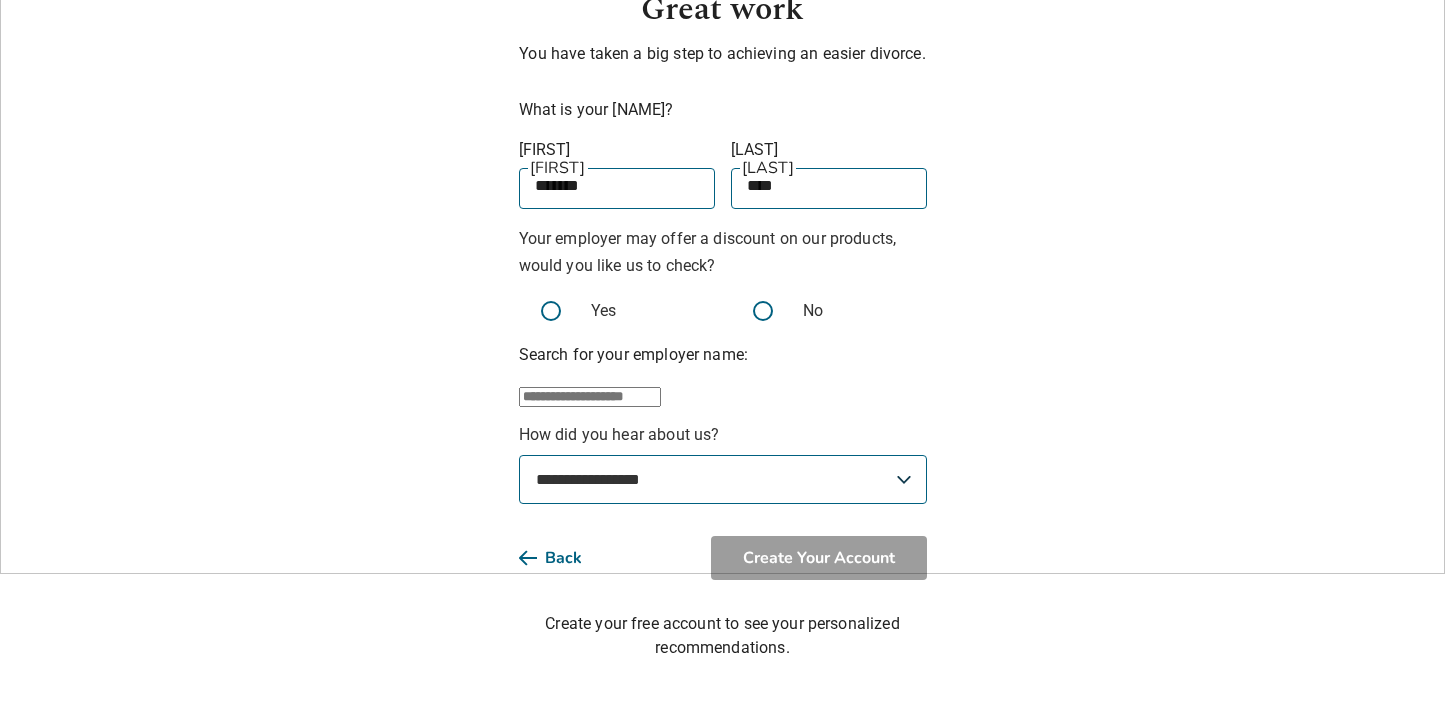 select on "**********" 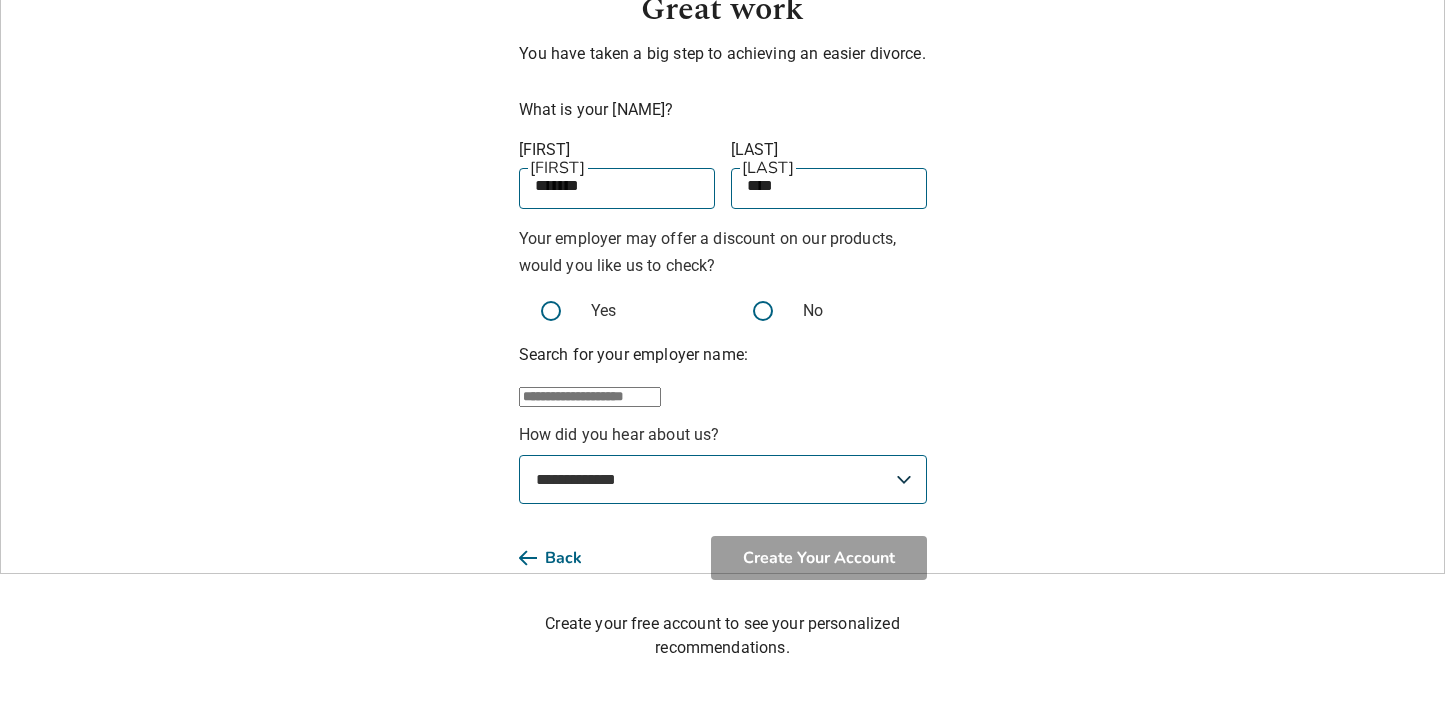 click at bounding box center (763, 311) 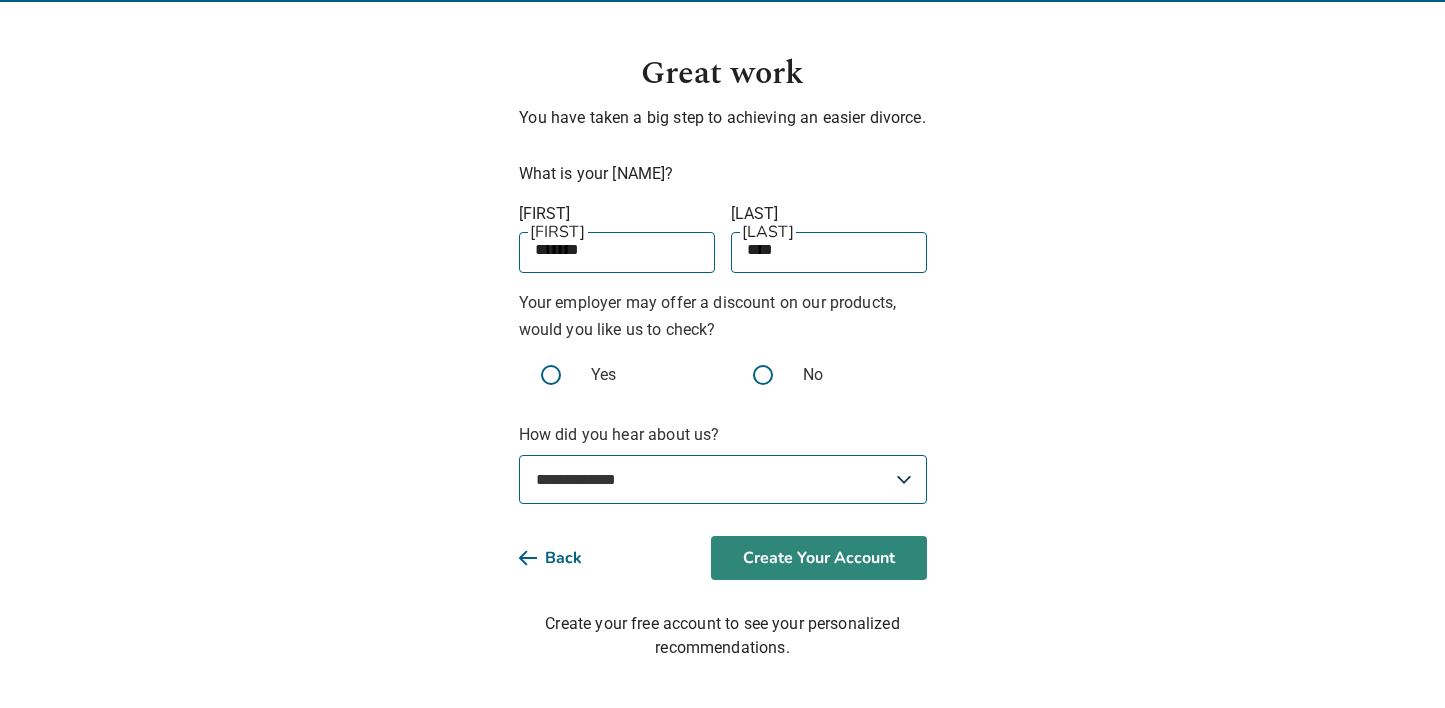 click on "Create Your Account" at bounding box center [819, 558] 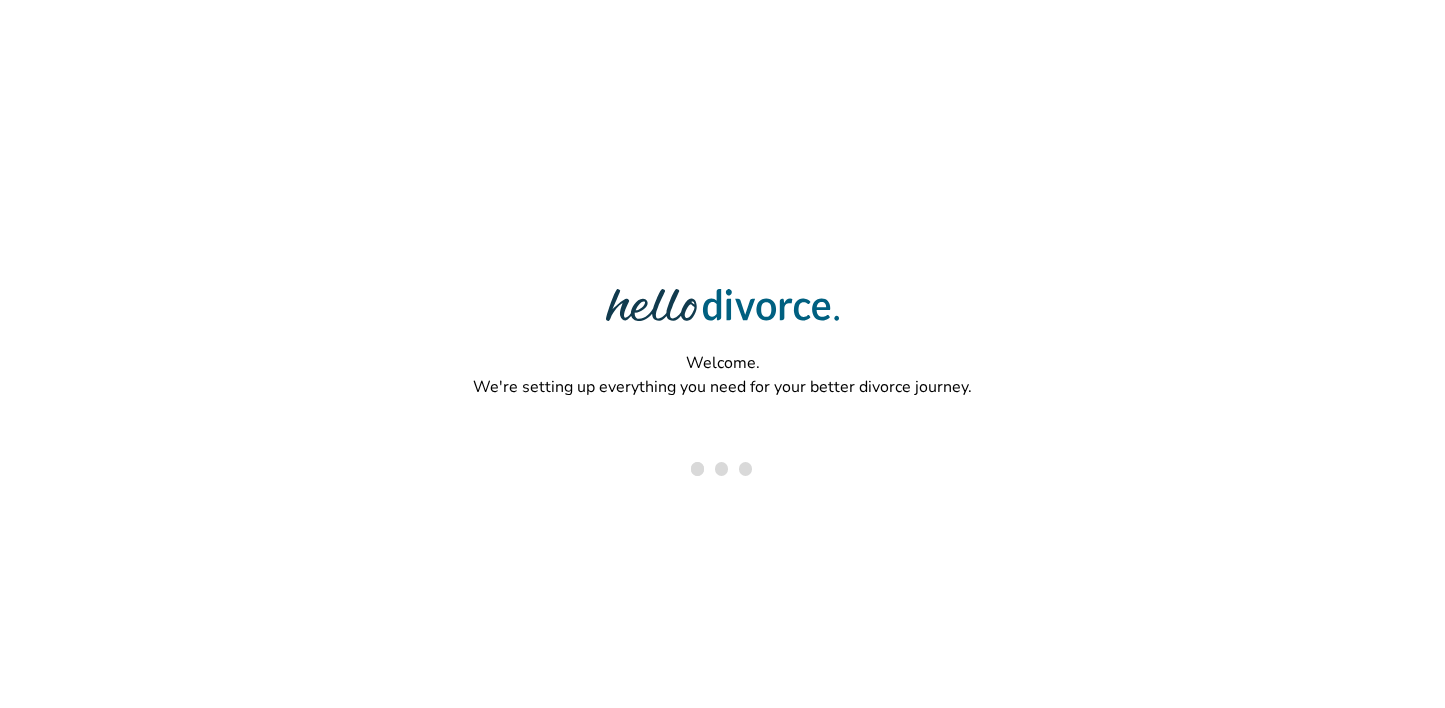 scroll, scrollTop: 0, scrollLeft: 0, axis: both 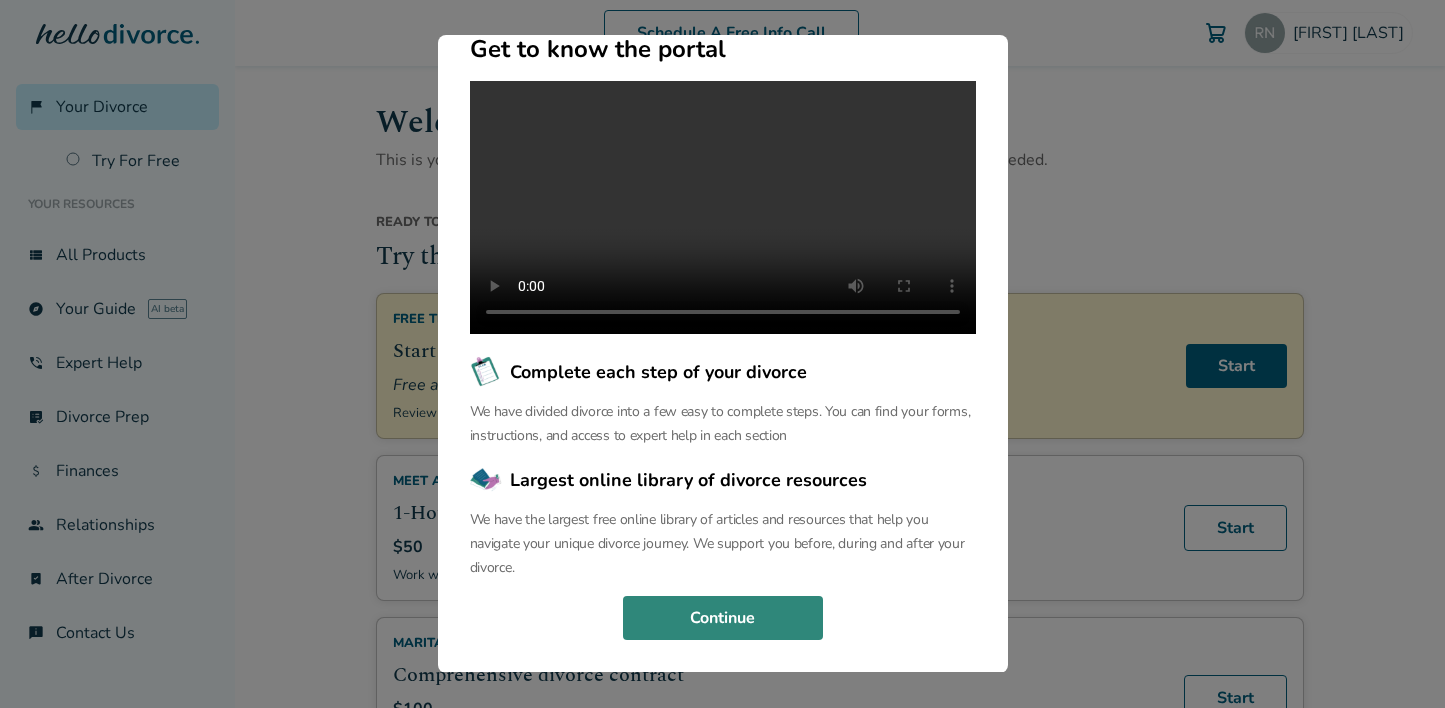 click on "Continue" at bounding box center [723, 618] 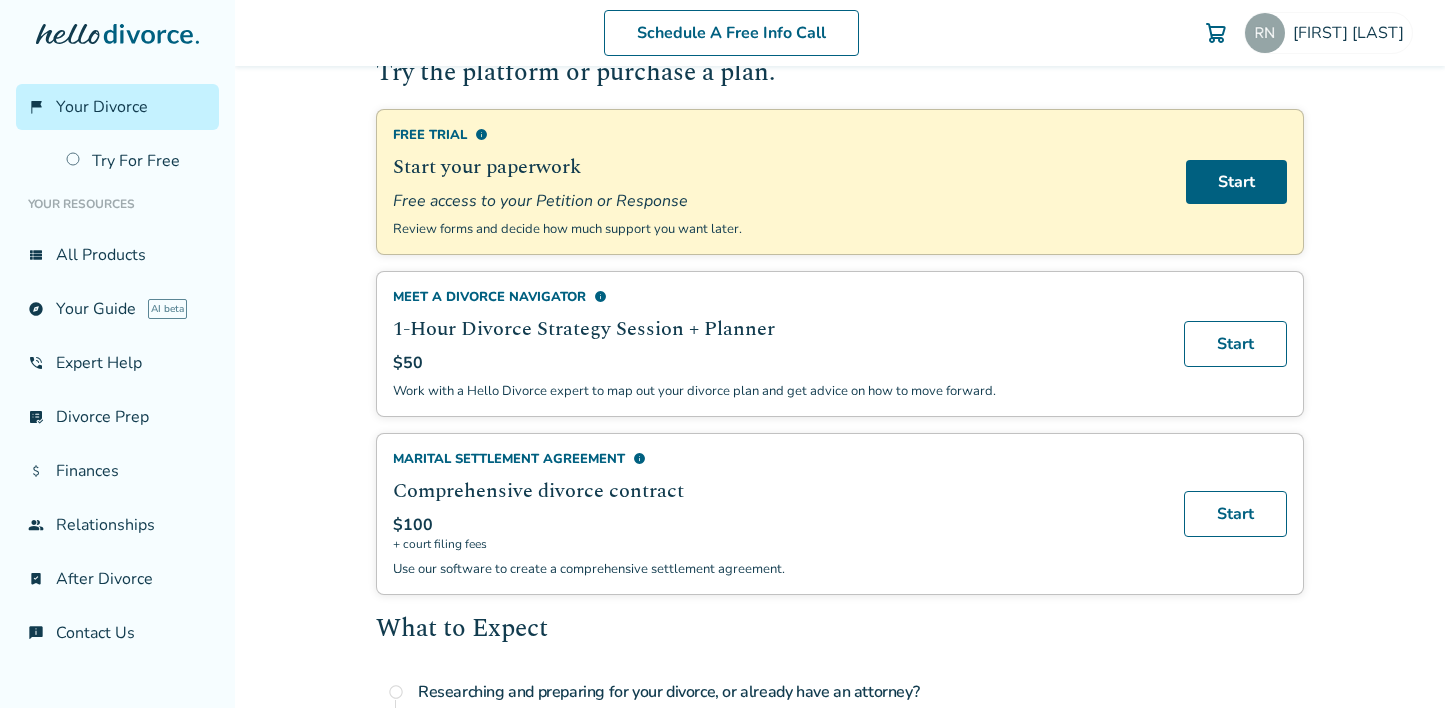 scroll, scrollTop: 0, scrollLeft: 0, axis: both 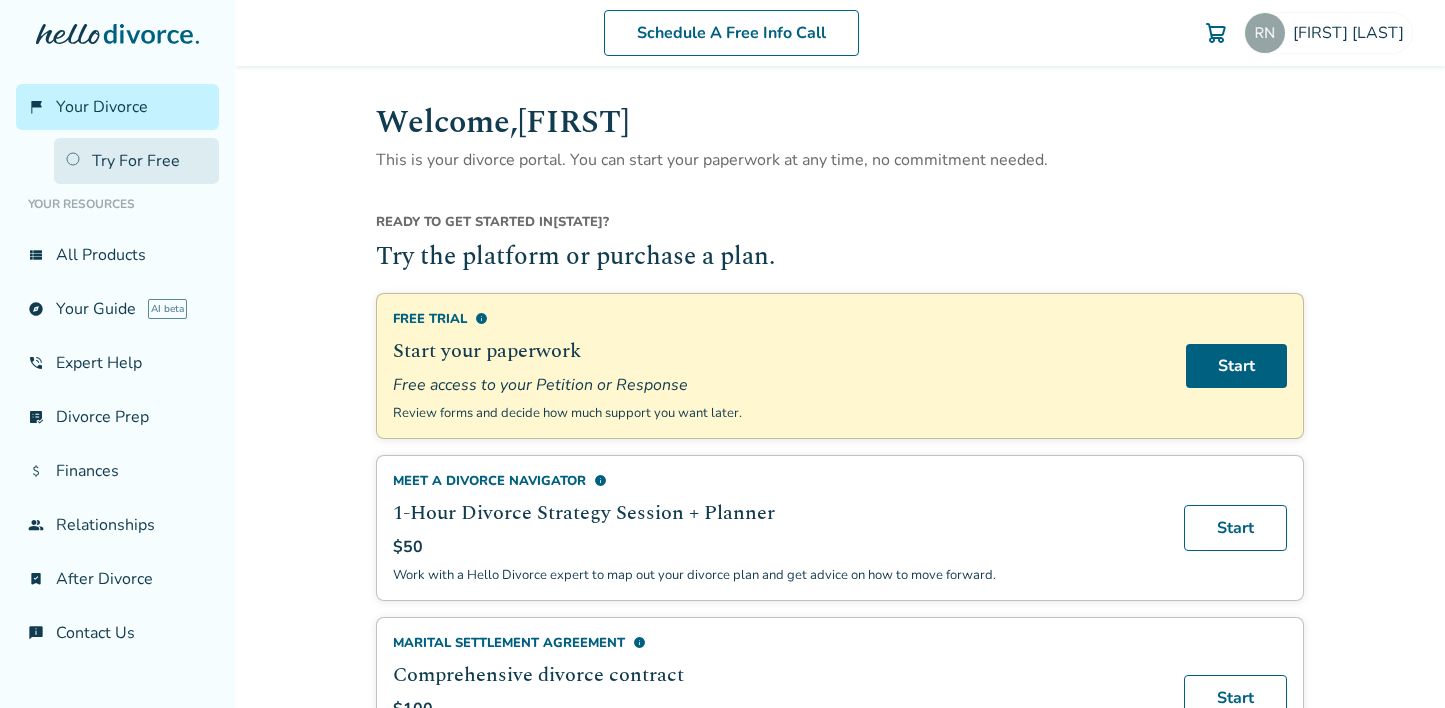 click on "Try For Free" at bounding box center [136, 161] 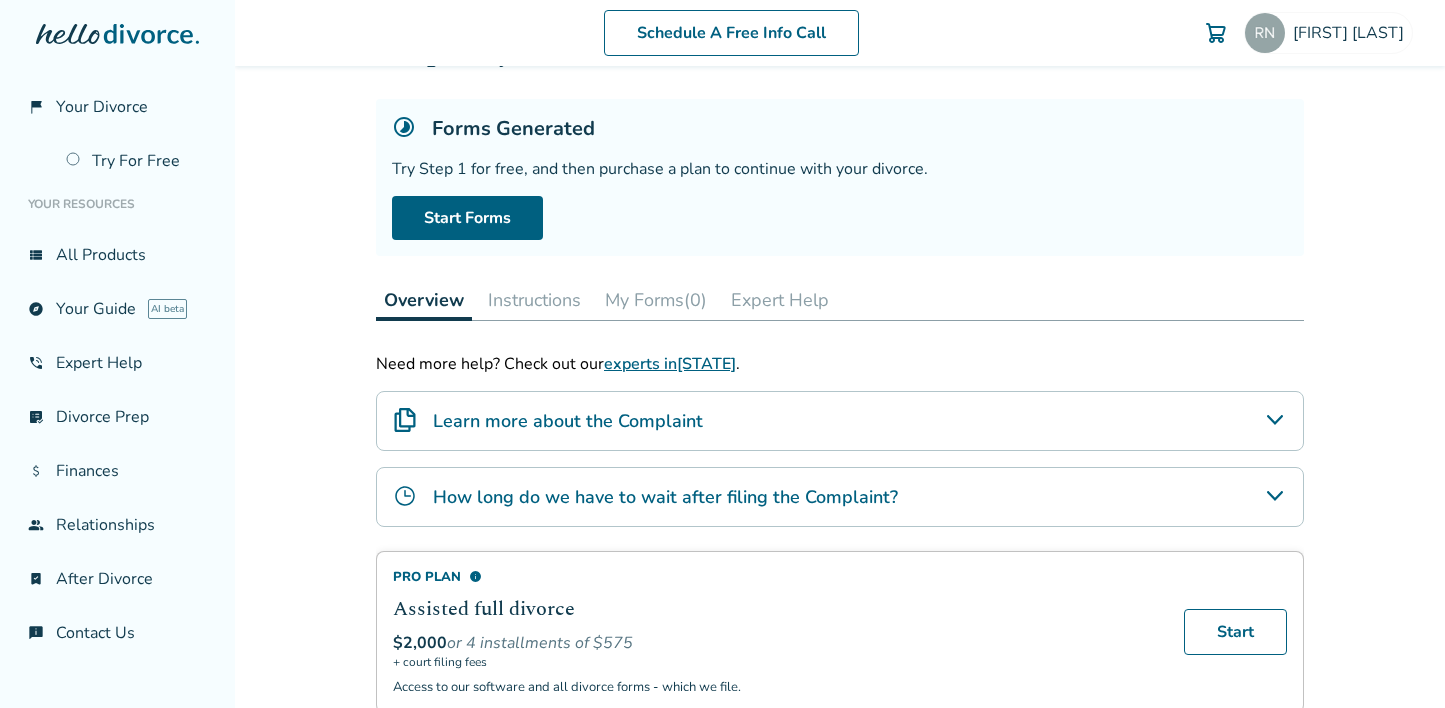 scroll, scrollTop: 0, scrollLeft: 0, axis: both 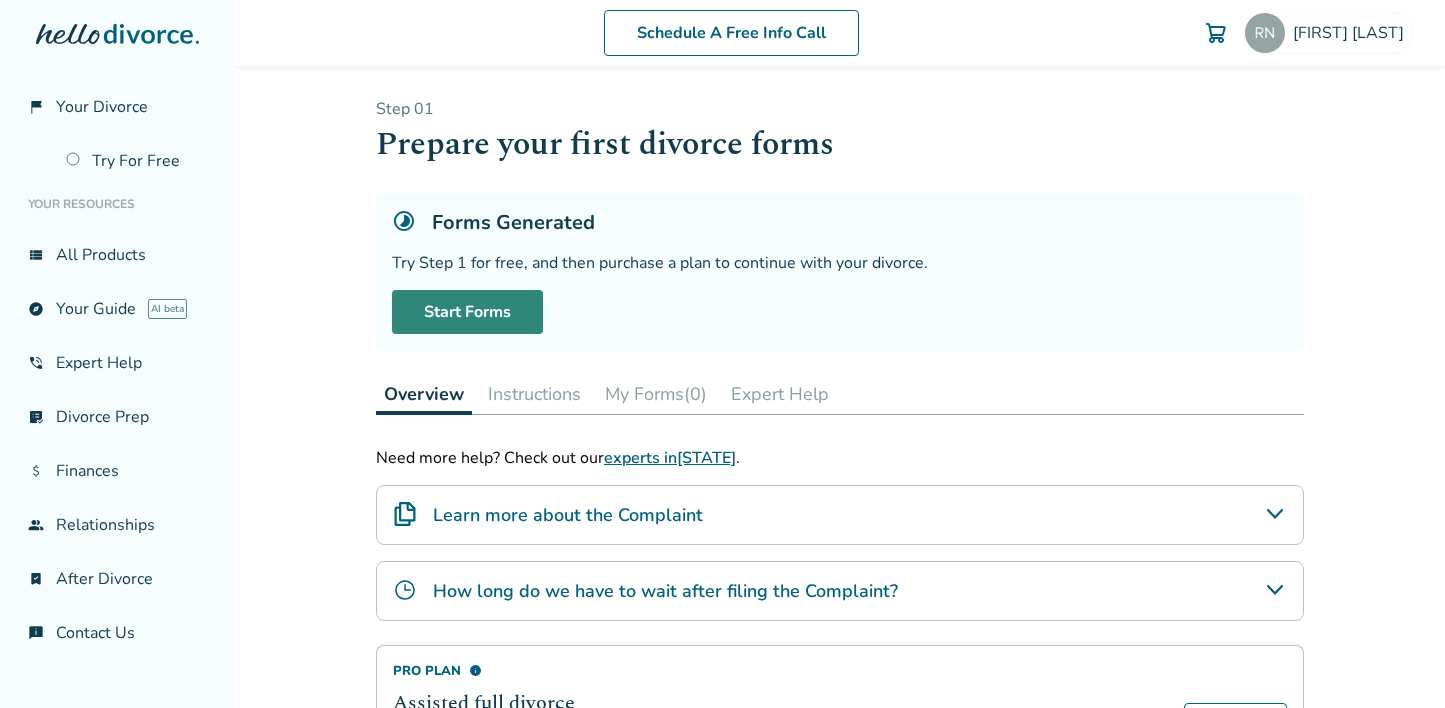 click on "Start Forms" at bounding box center [467, 312] 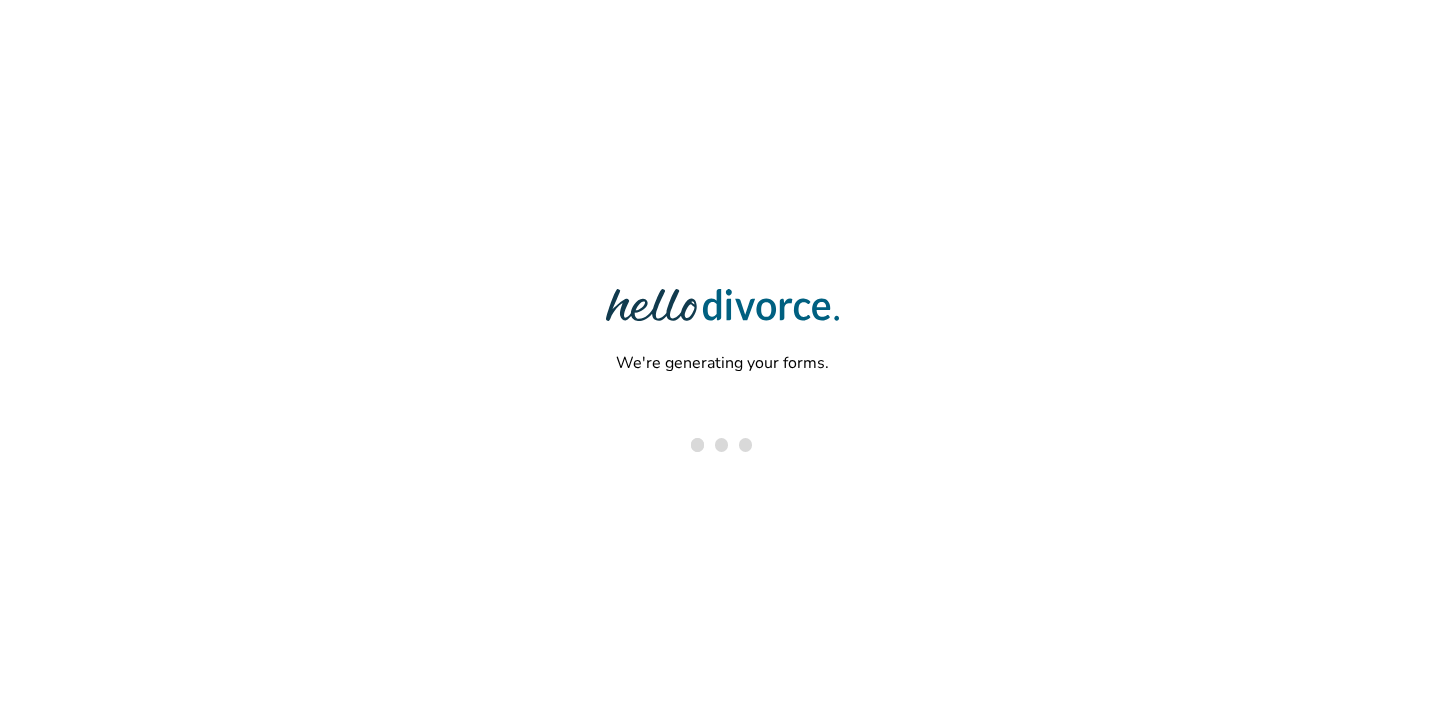 scroll, scrollTop: 0, scrollLeft: 0, axis: both 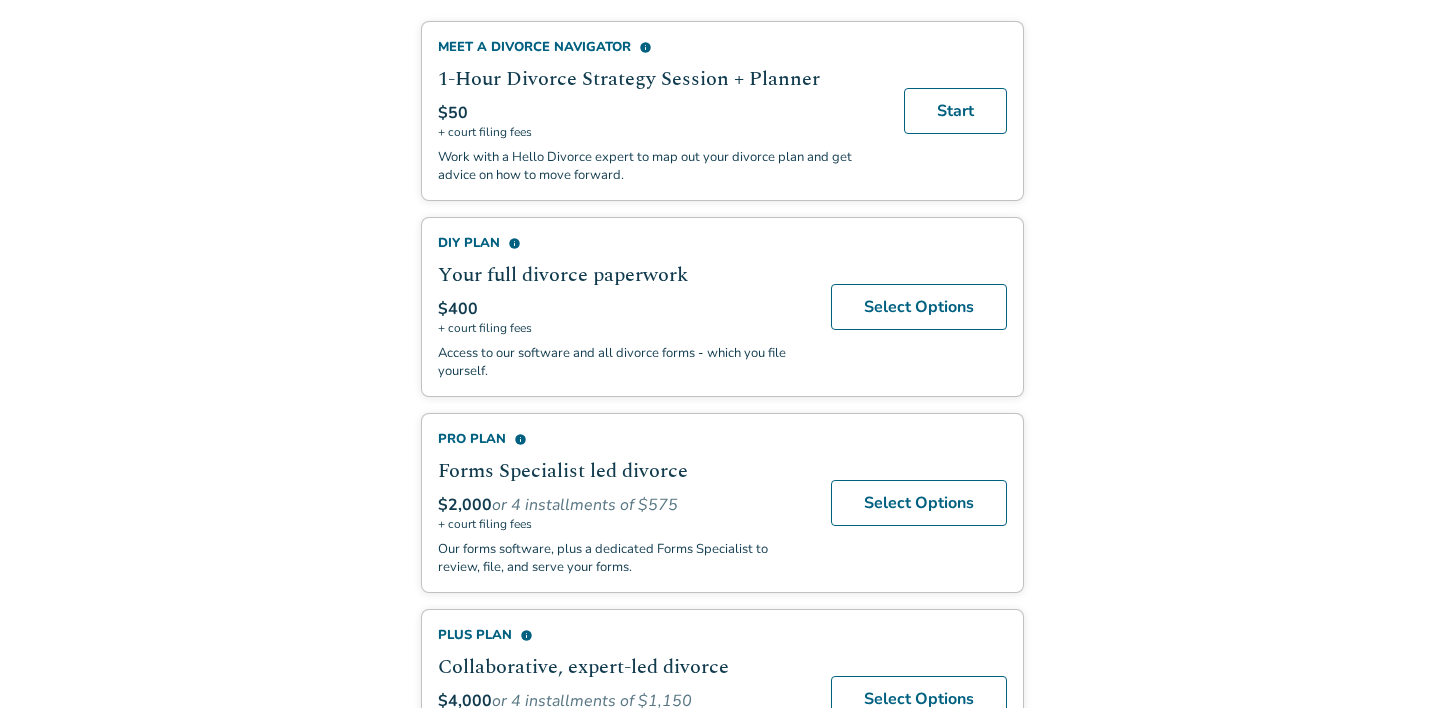 click on "info" at bounding box center [514, 243] 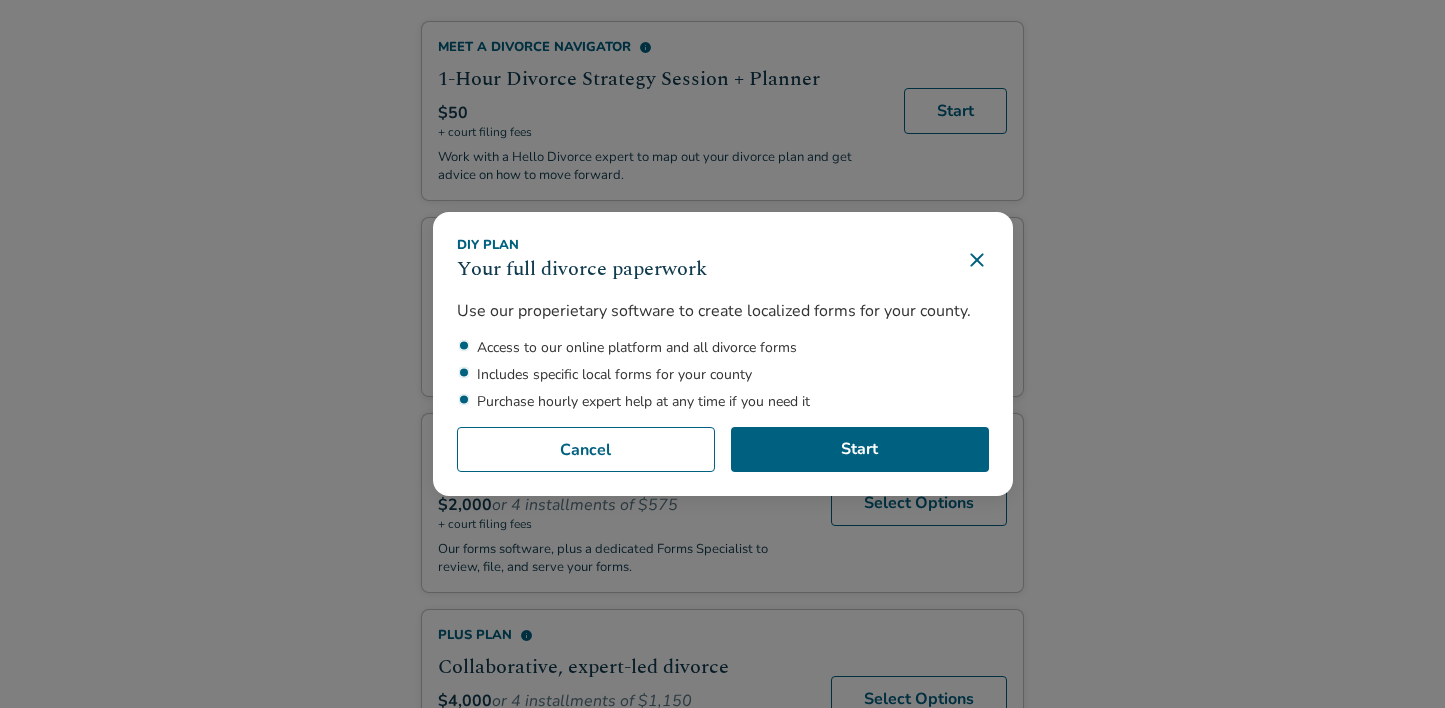 click 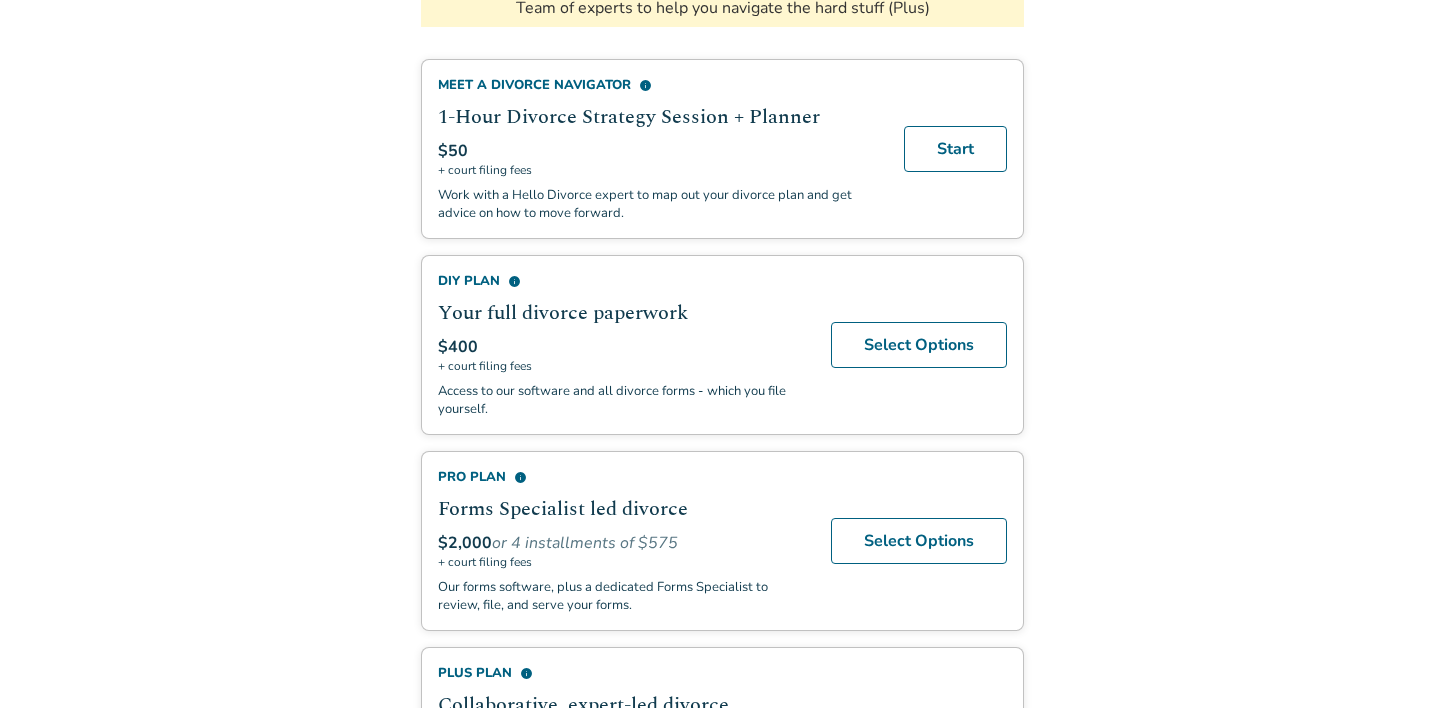 scroll, scrollTop: 352, scrollLeft: 0, axis: vertical 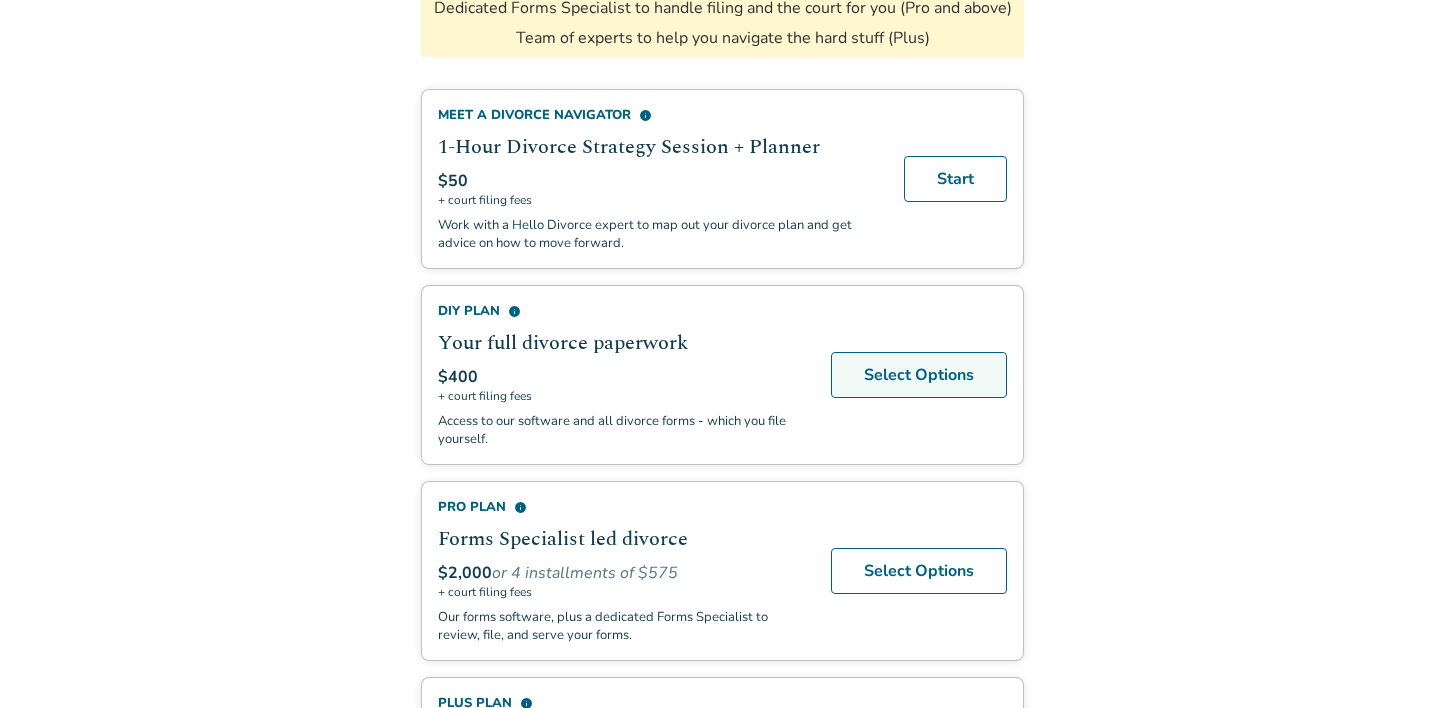 click on "Select Options" at bounding box center (919, 375) 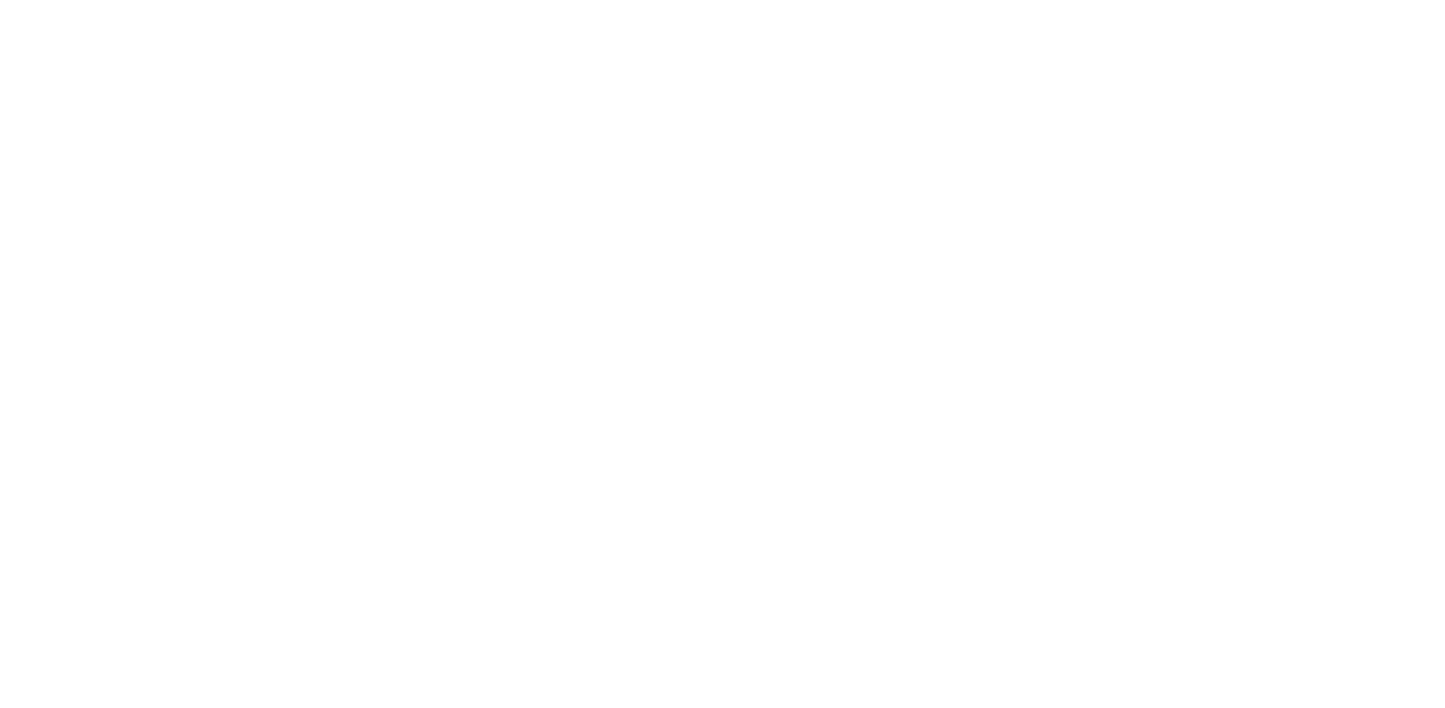 scroll, scrollTop: 0, scrollLeft: 0, axis: both 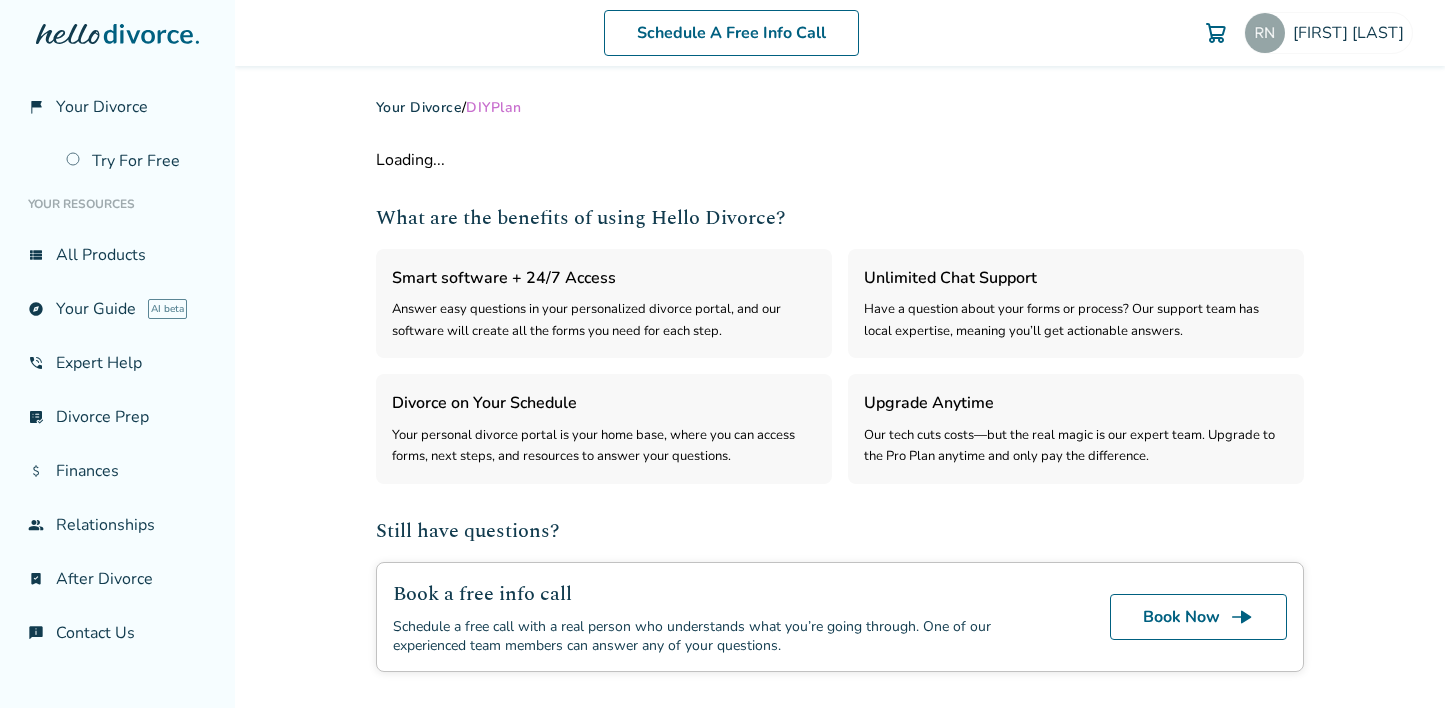 select on "***" 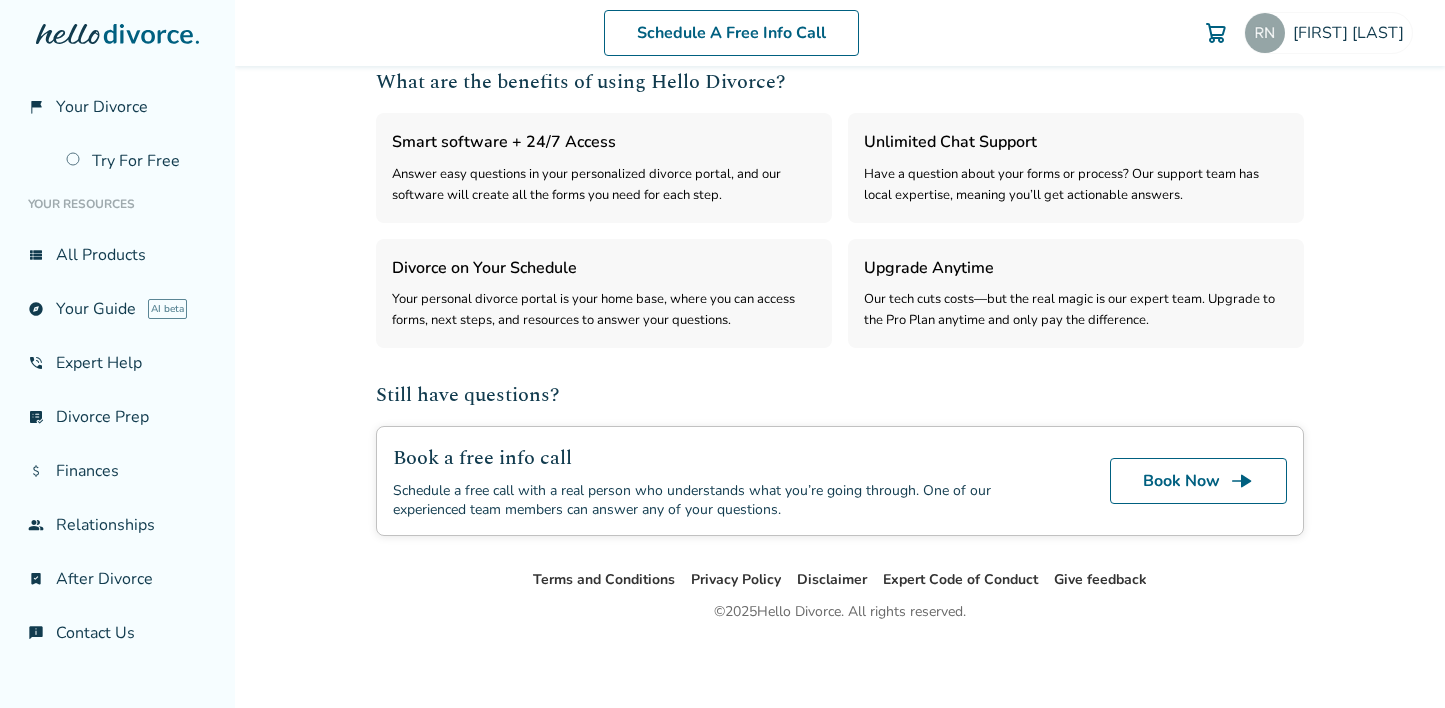 scroll, scrollTop: 0, scrollLeft: 0, axis: both 